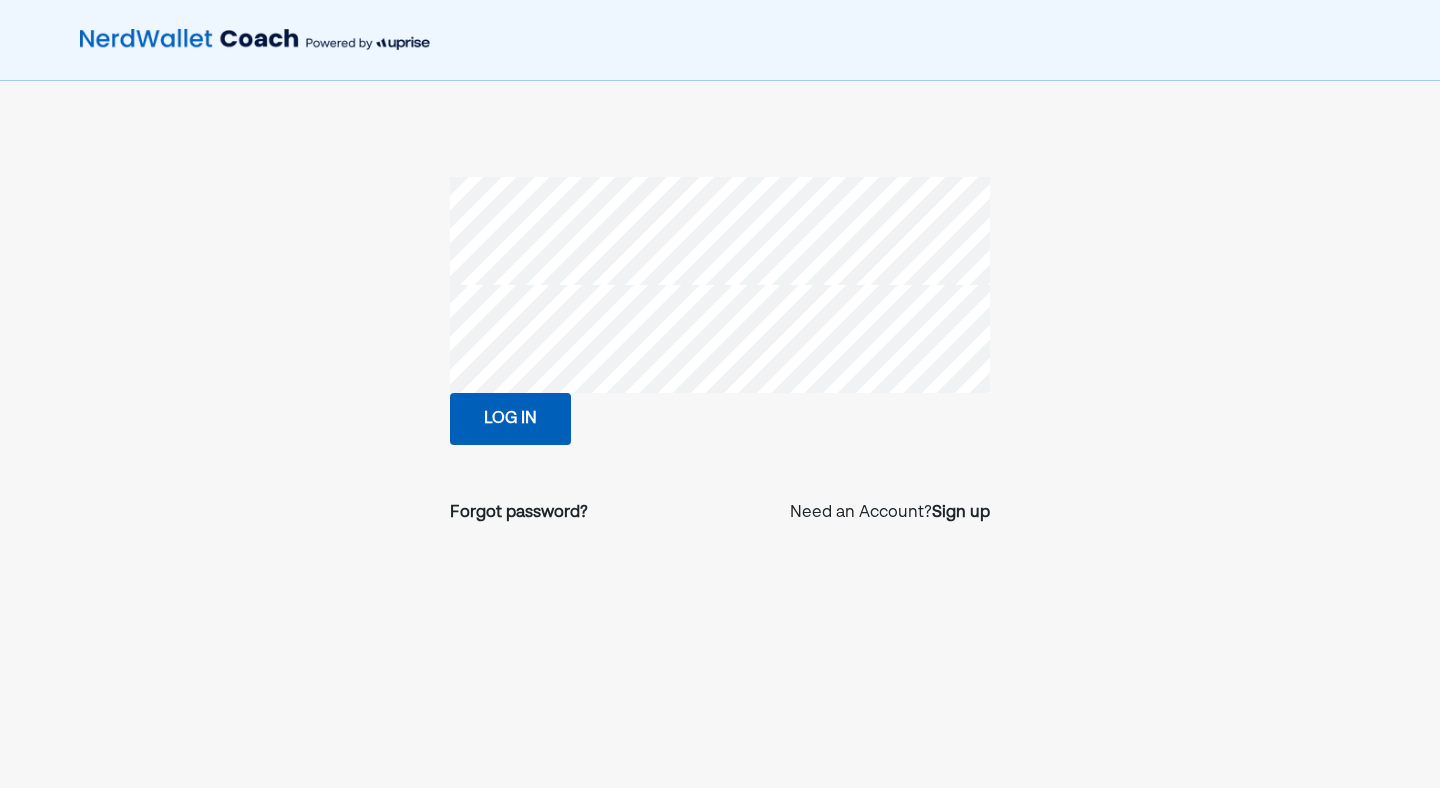 scroll, scrollTop: 0, scrollLeft: 0, axis: both 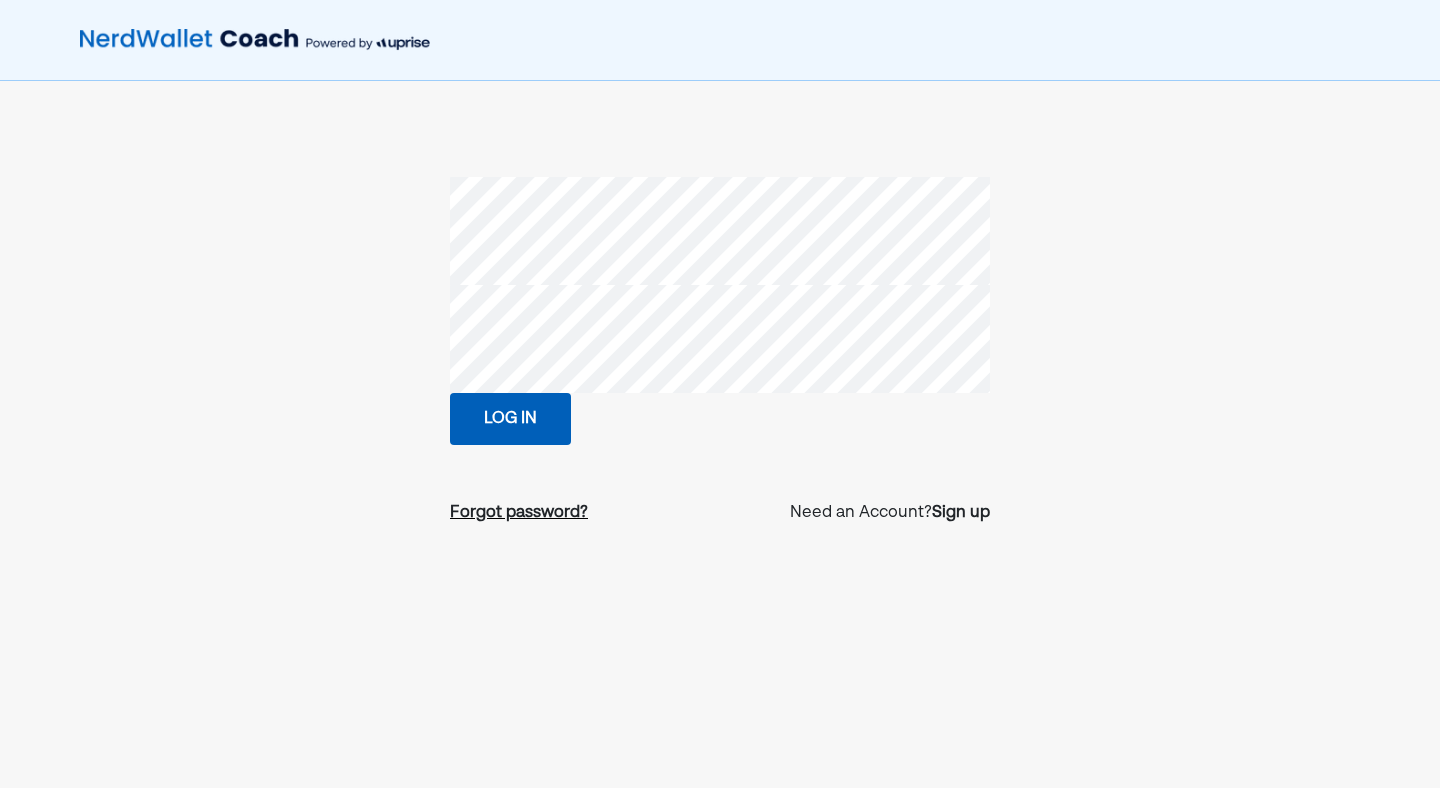 click on "Forgot password?" at bounding box center (519, 513) 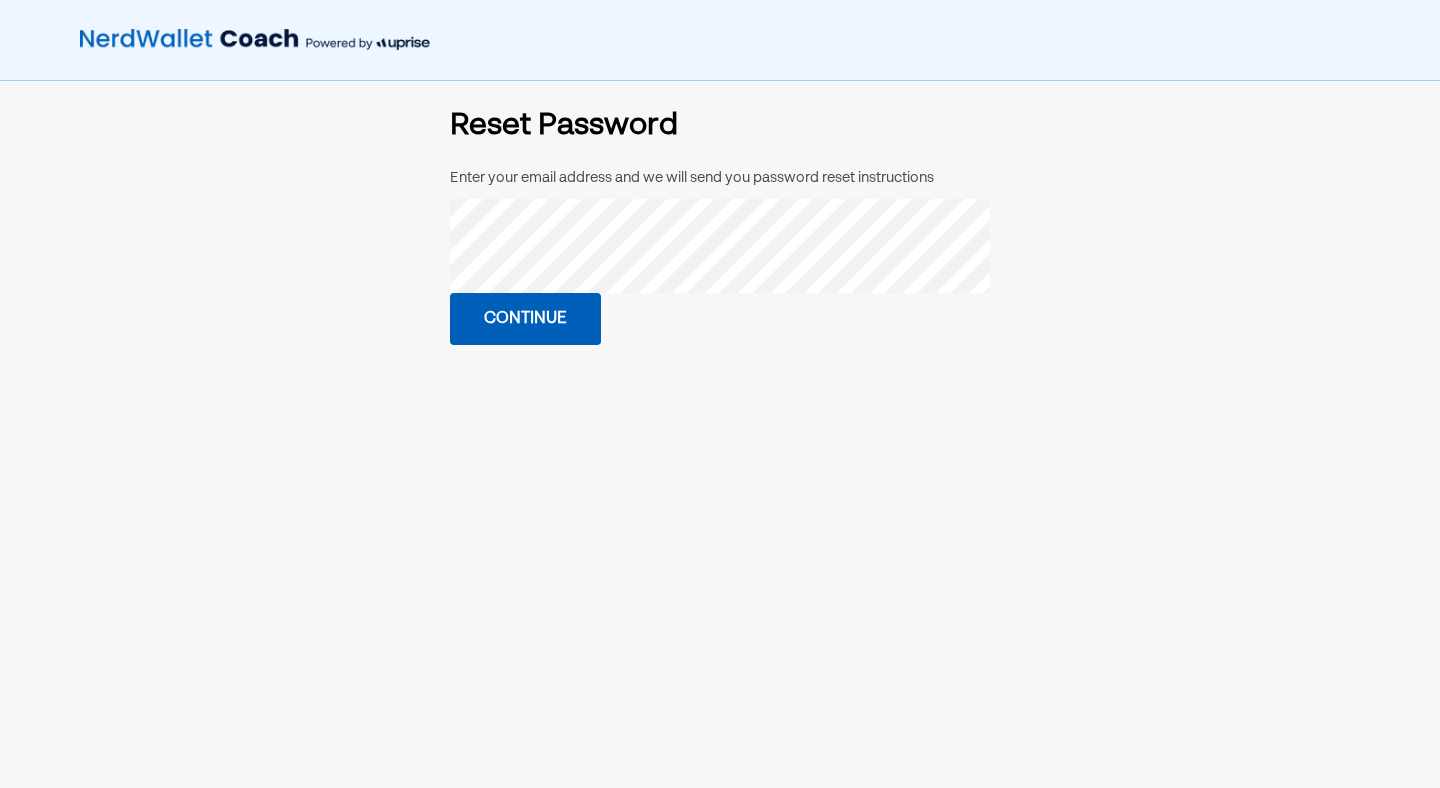 scroll, scrollTop: 0, scrollLeft: 0, axis: both 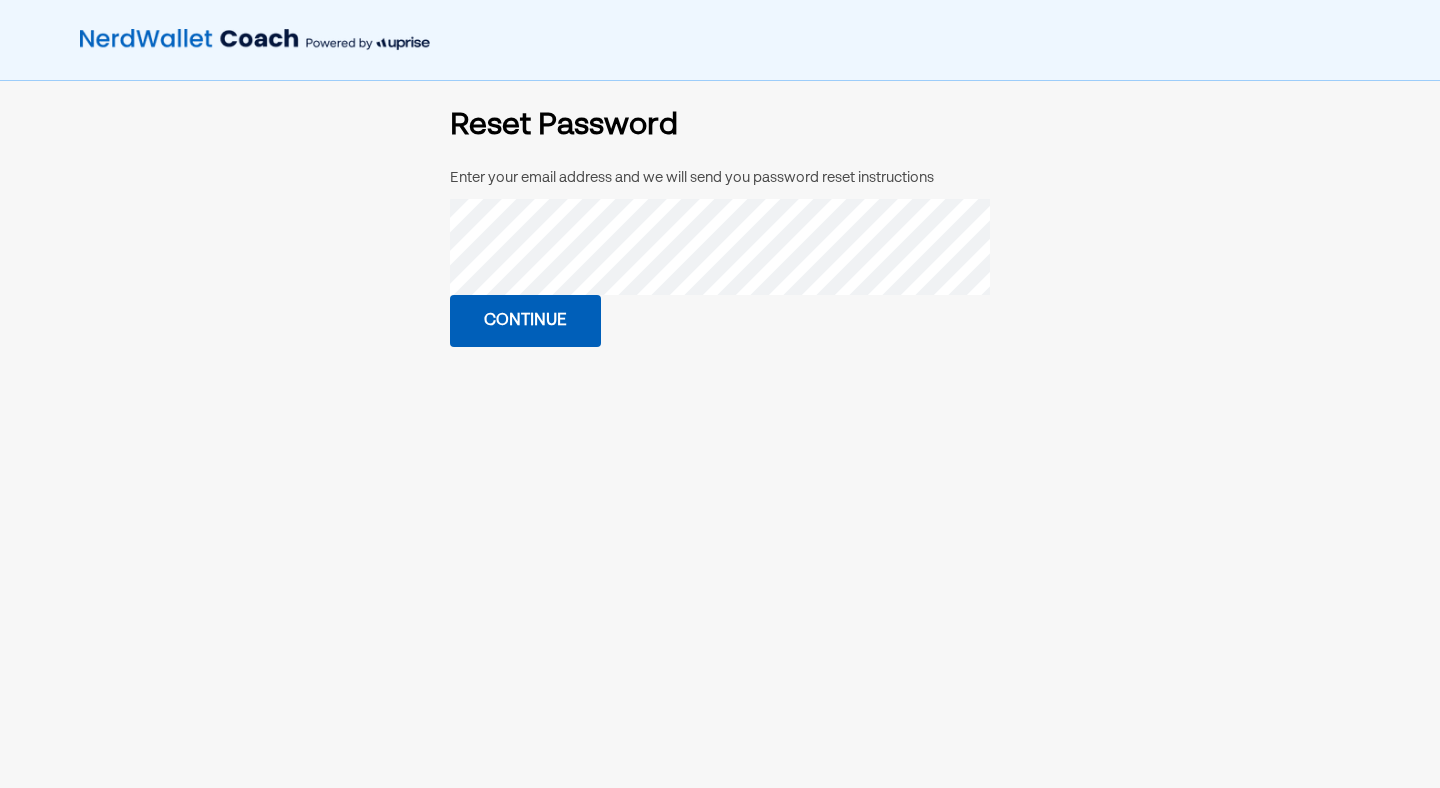 click on "Continue" at bounding box center (525, 321) 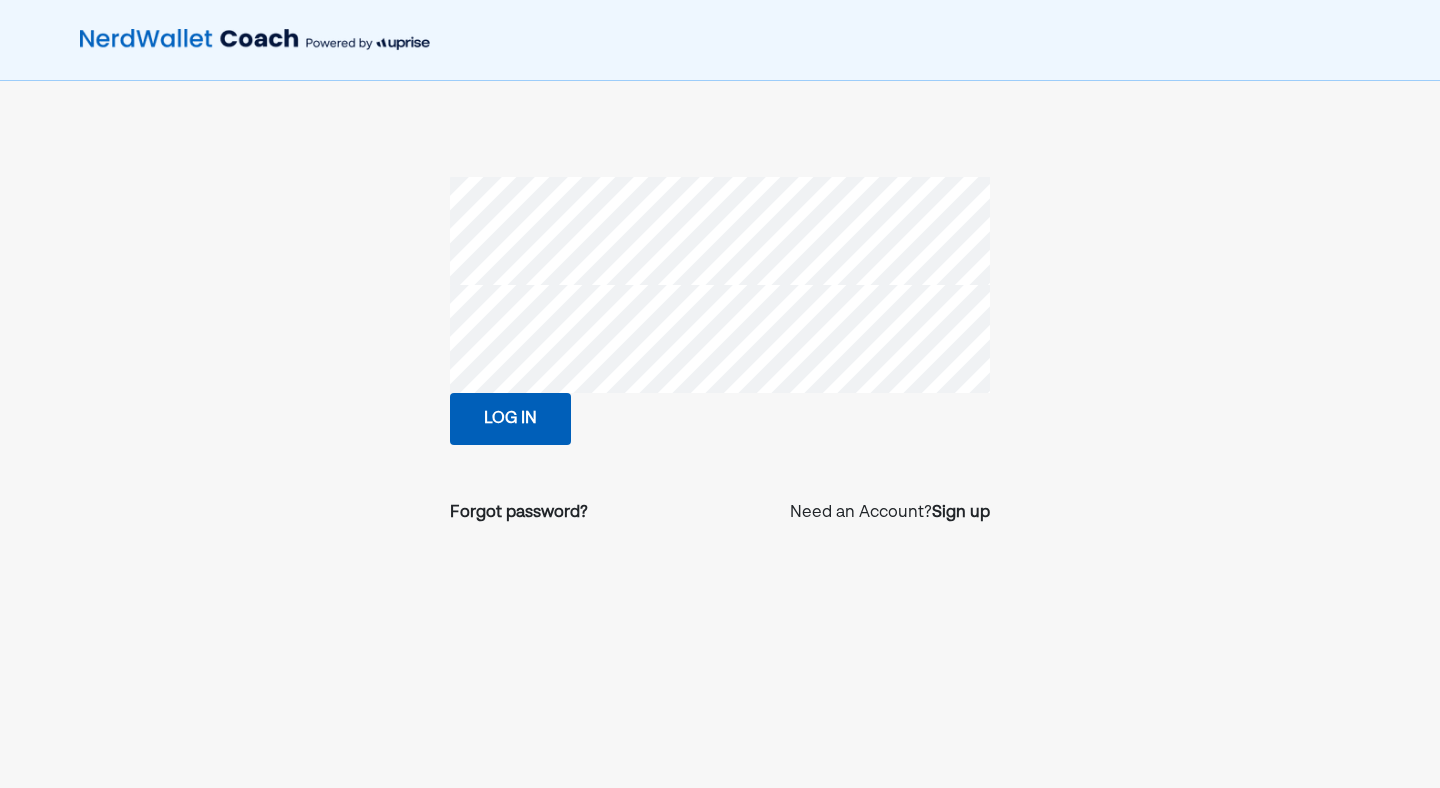 click on "Log in" at bounding box center [510, 419] 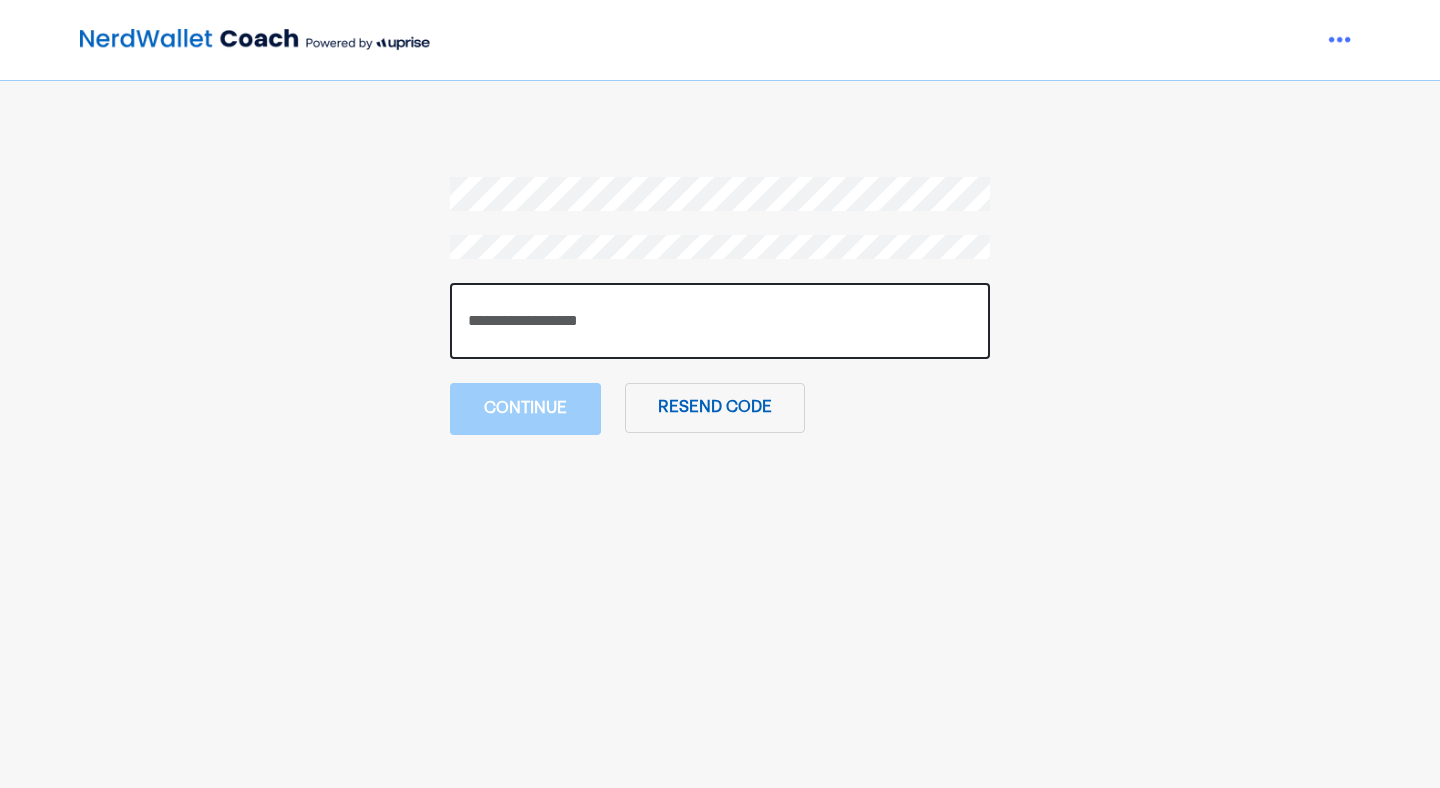 click at bounding box center [720, 321] 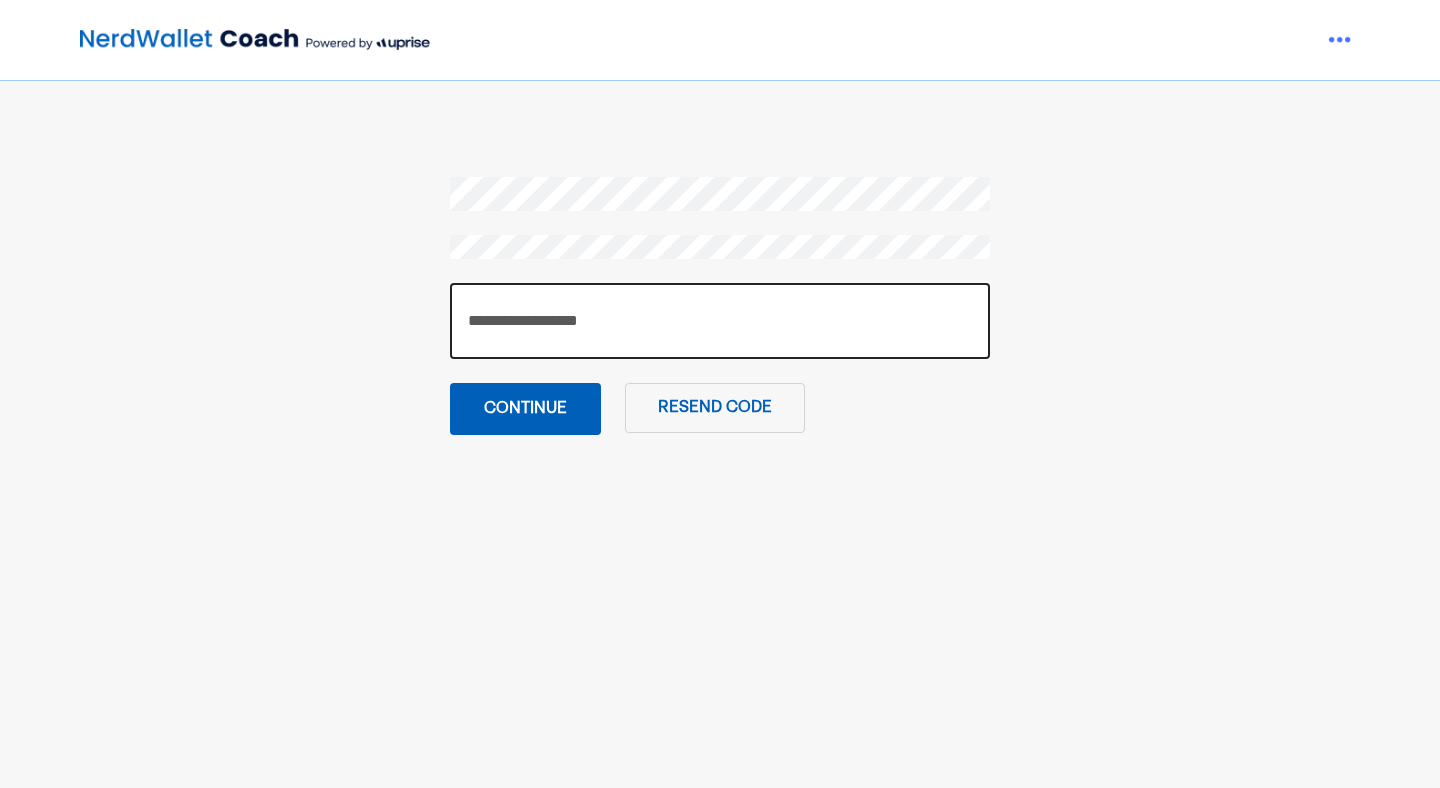 type on "******" 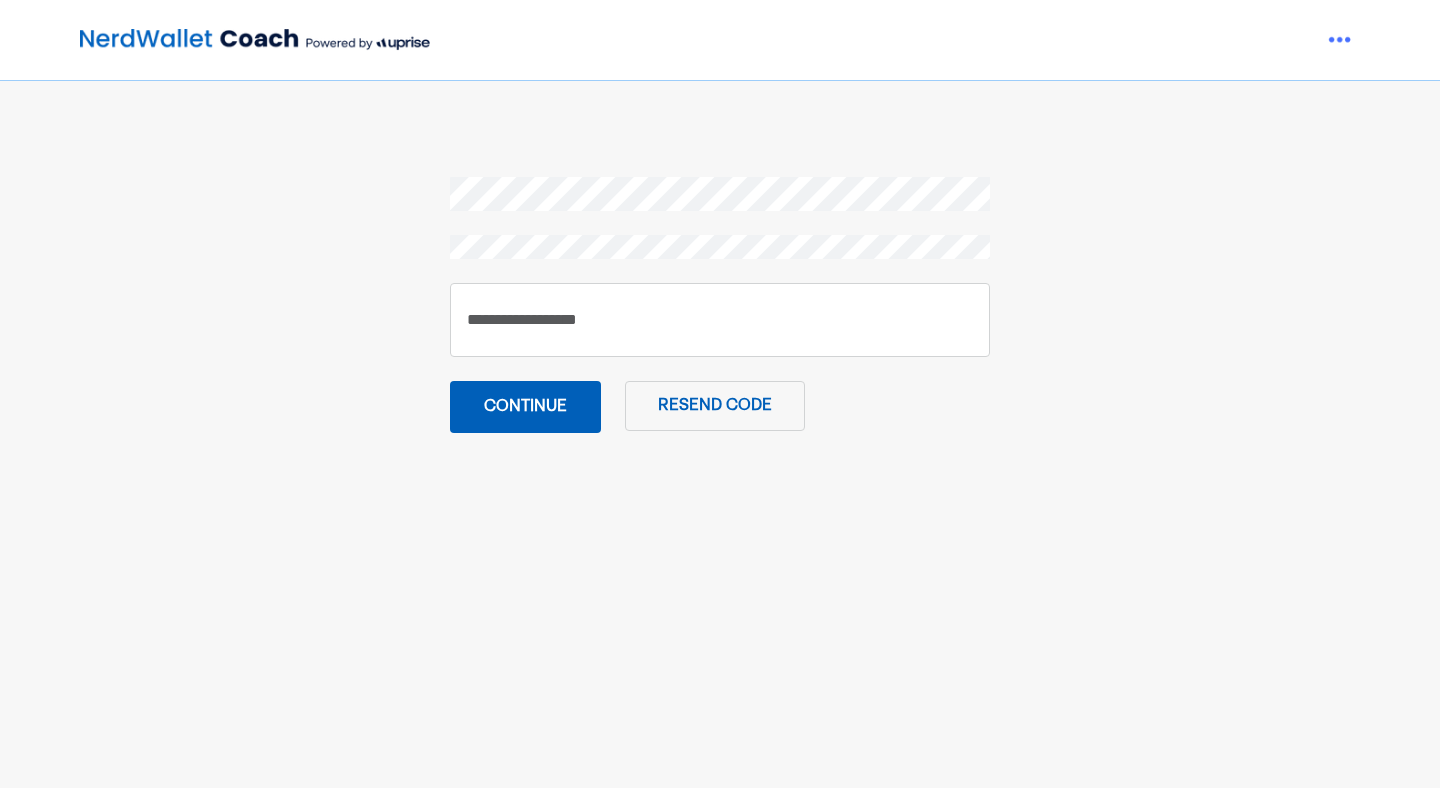 click on "Continue" at bounding box center (525, 407) 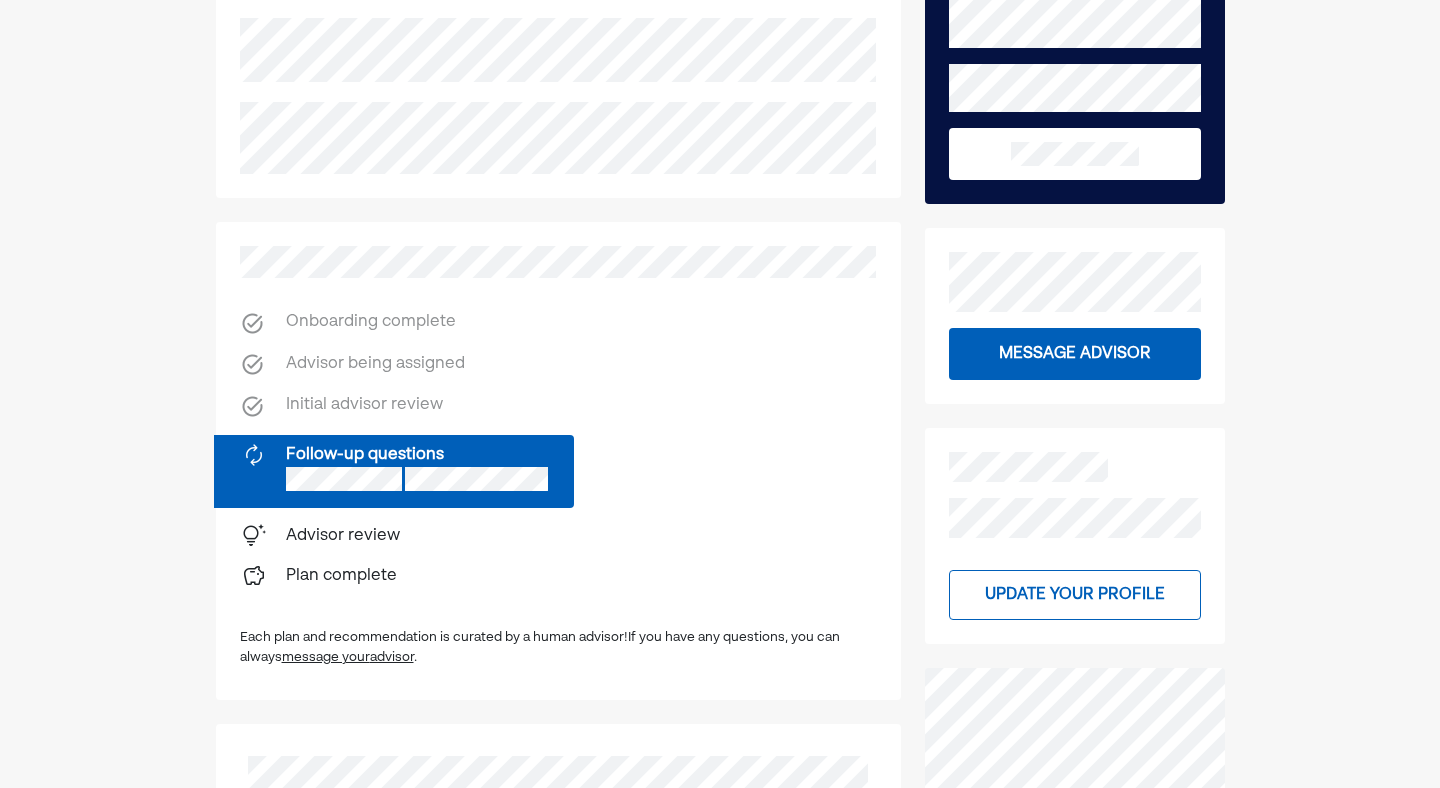 scroll, scrollTop: 172, scrollLeft: 0, axis: vertical 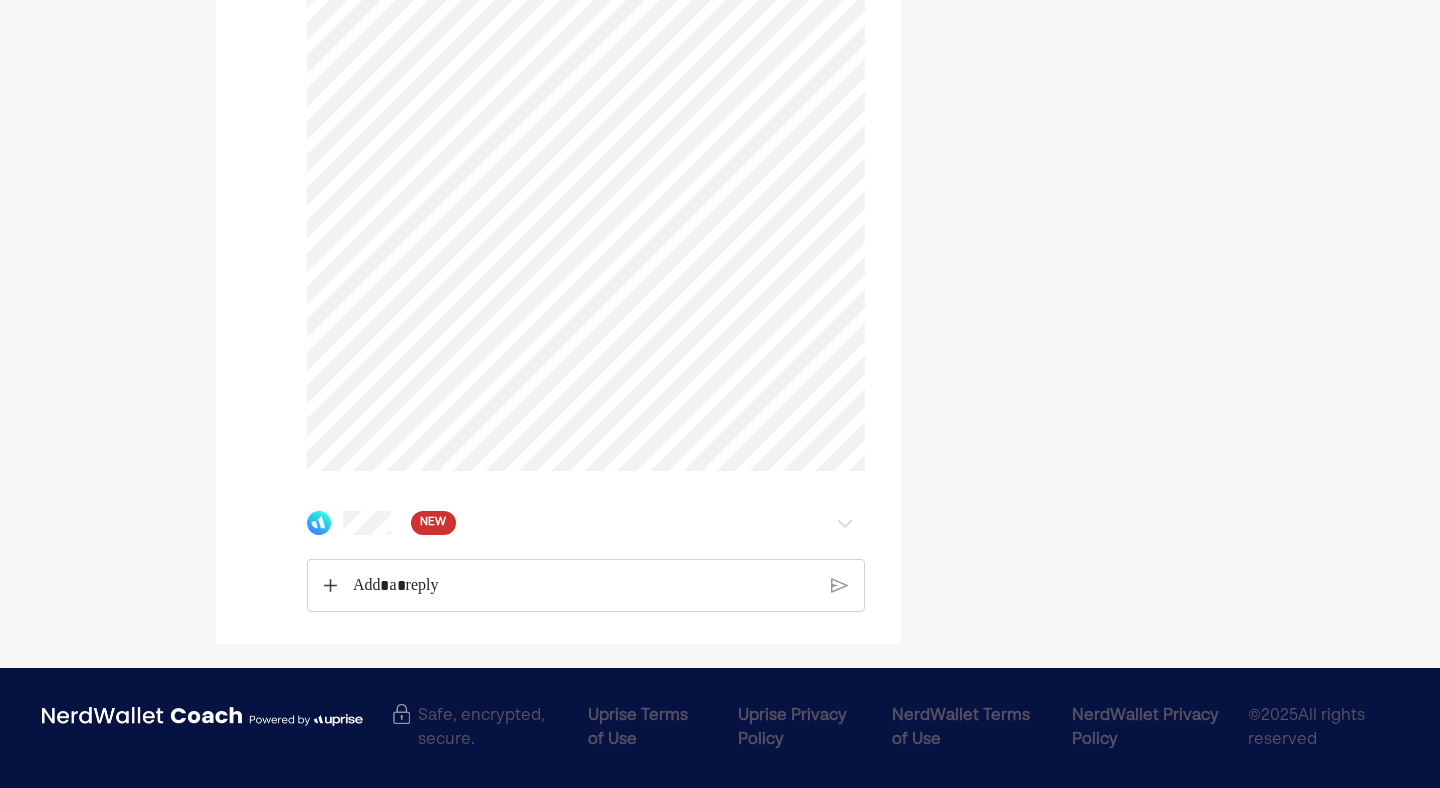 click on "NEW" at bounding box center (558, -904) 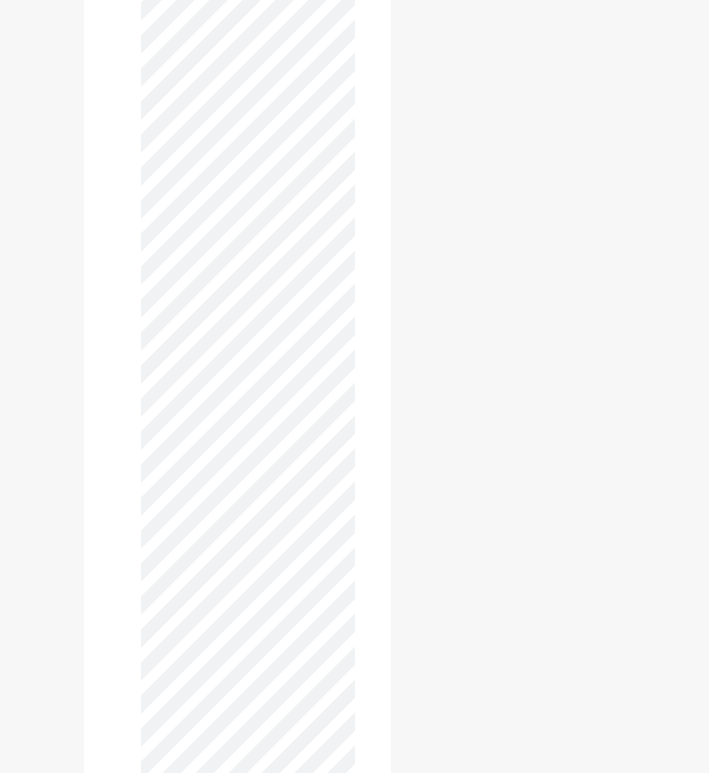 scroll, scrollTop: 6161, scrollLeft: 0, axis: vertical 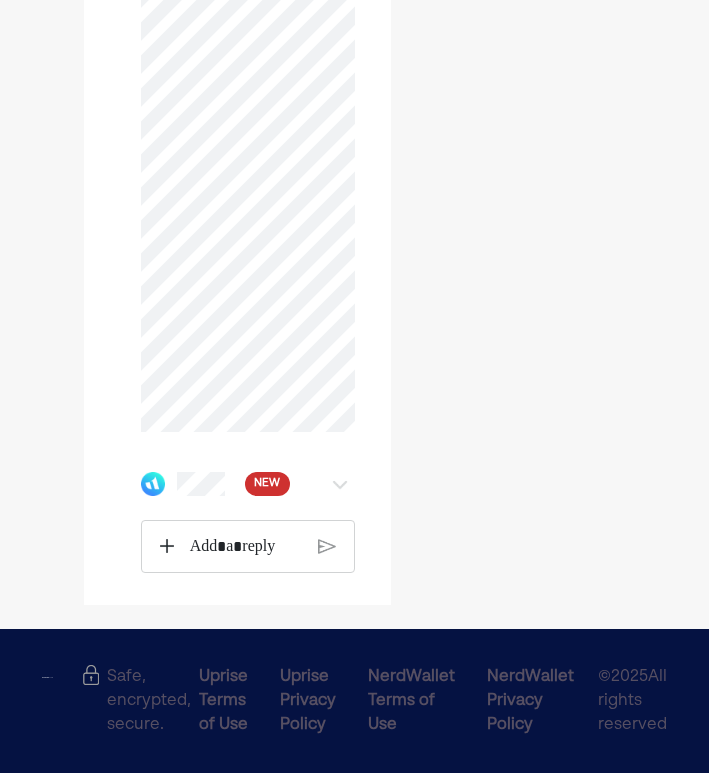 click on "NEW" at bounding box center [248, 484] 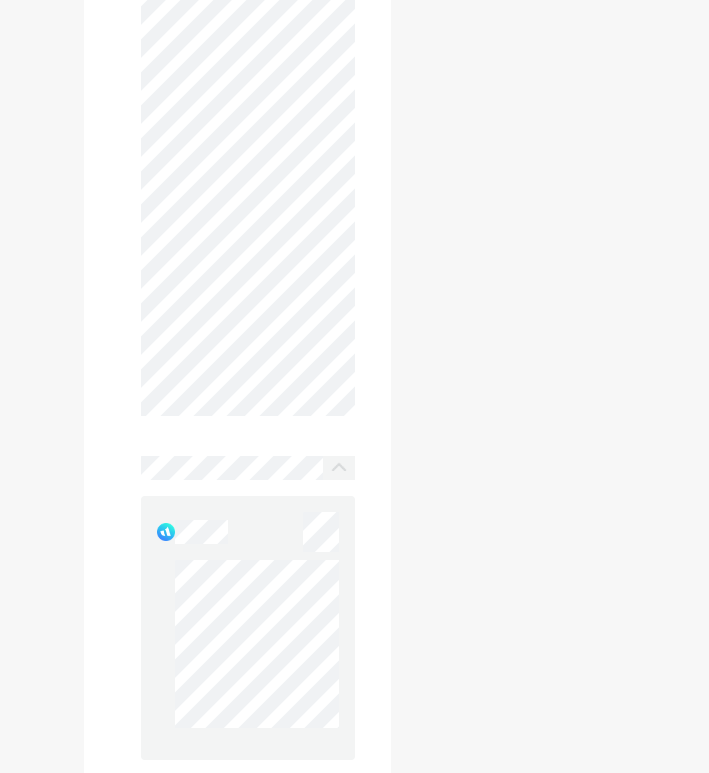 scroll, scrollTop: 6441, scrollLeft: 0, axis: vertical 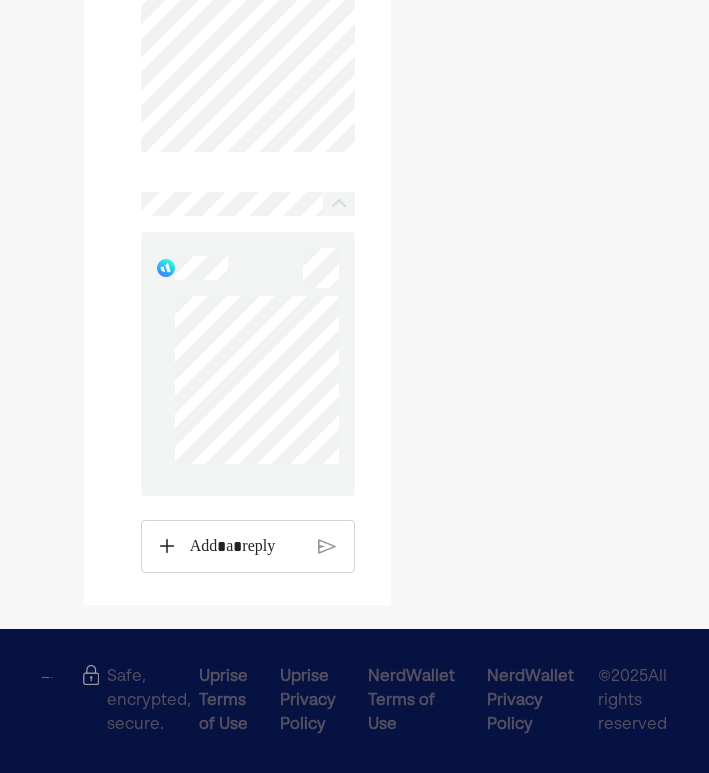 click at bounding box center [248, 547] 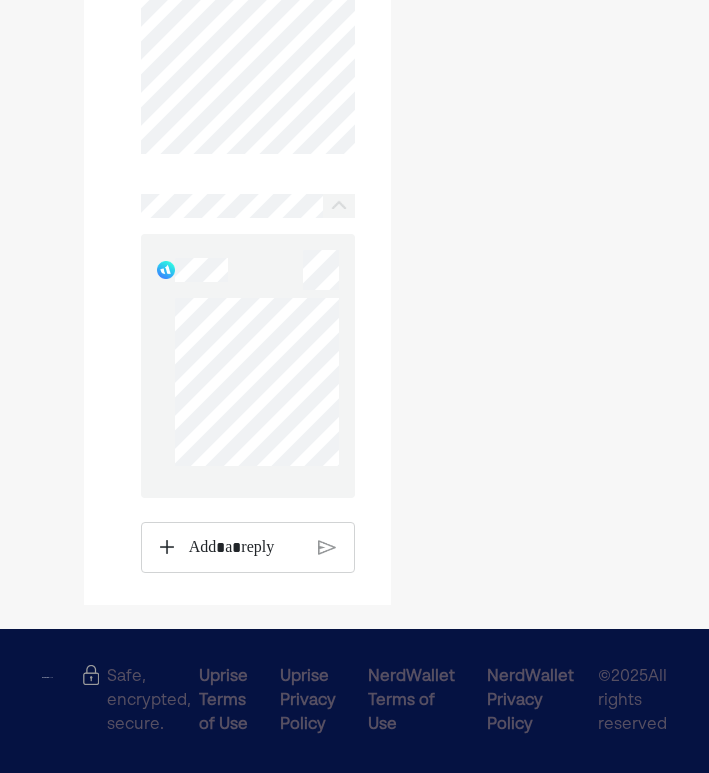 scroll, scrollTop: 6439, scrollLeft: 0, axis: vertical 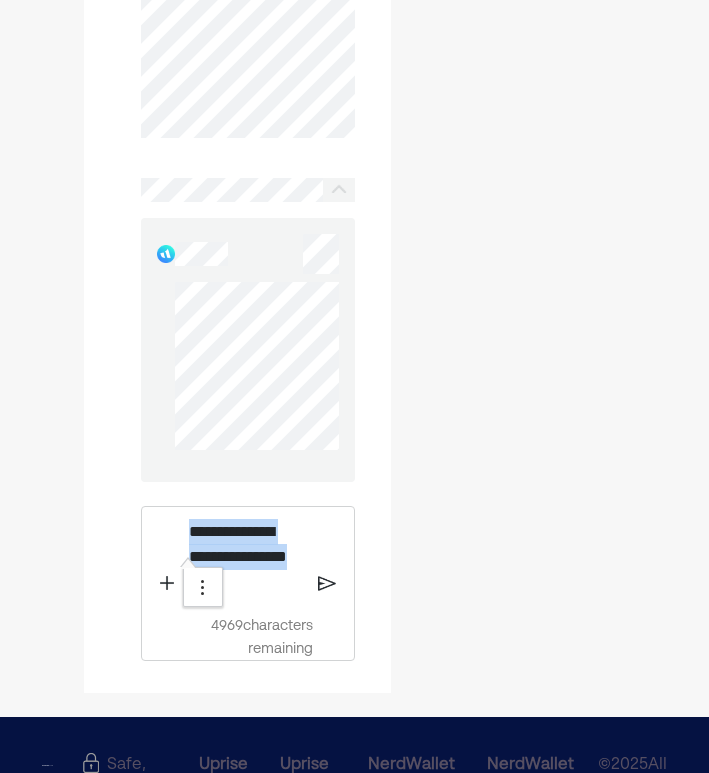 drag, startPoint x: 220, startPoint y: 594, endPoint x: 175, endPoint y: 535, distance: 74.20242 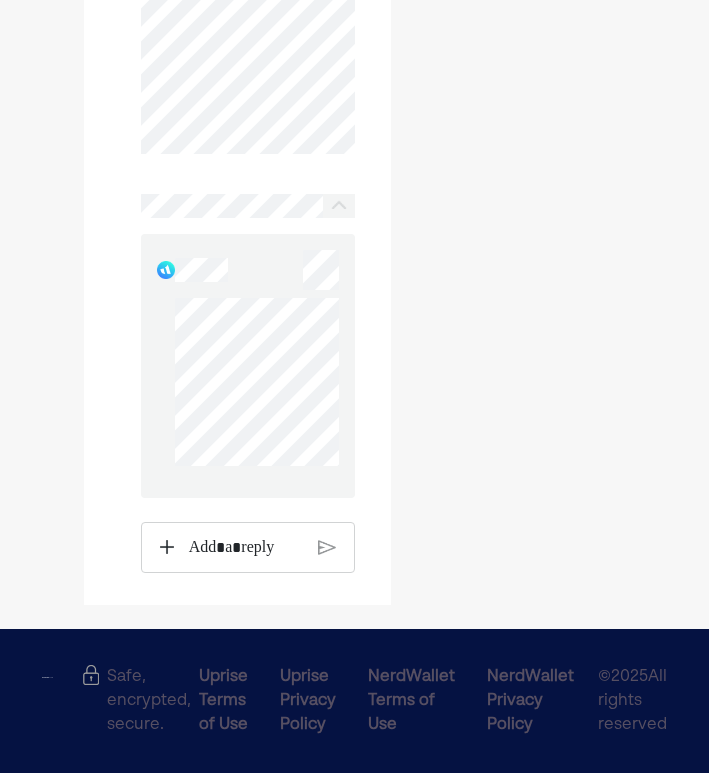 click at bounding box center (246, 548) 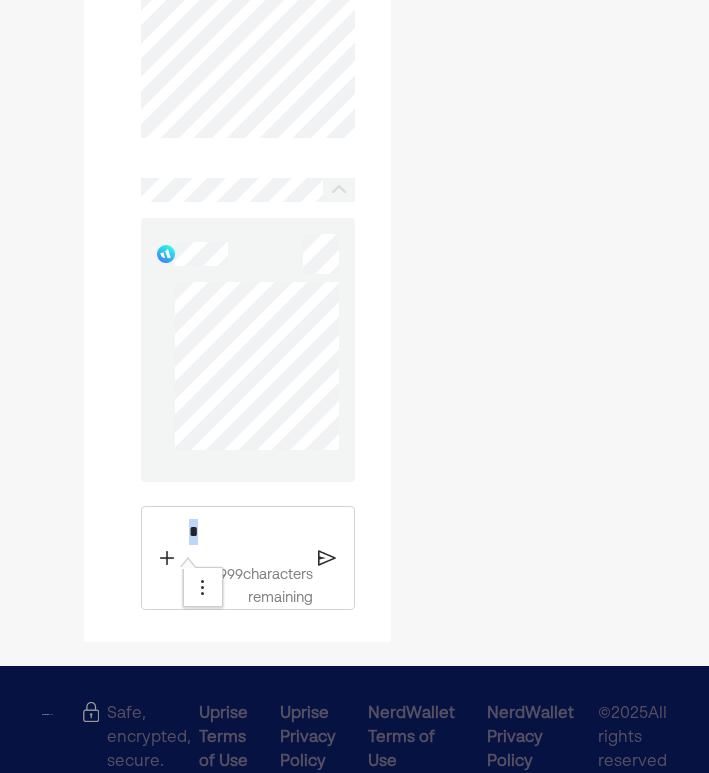 drag, startPoint x: 247, startPoint y: 554, endPoint x: 179, endPoint y: 531, distance: 71.7844 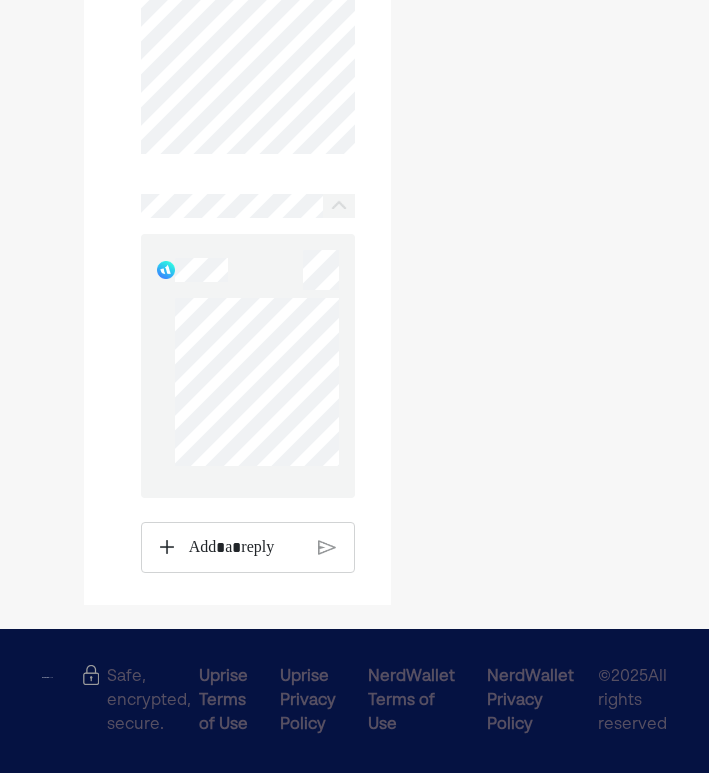 click on "Update your profile" at bounding box center [520, -2857] 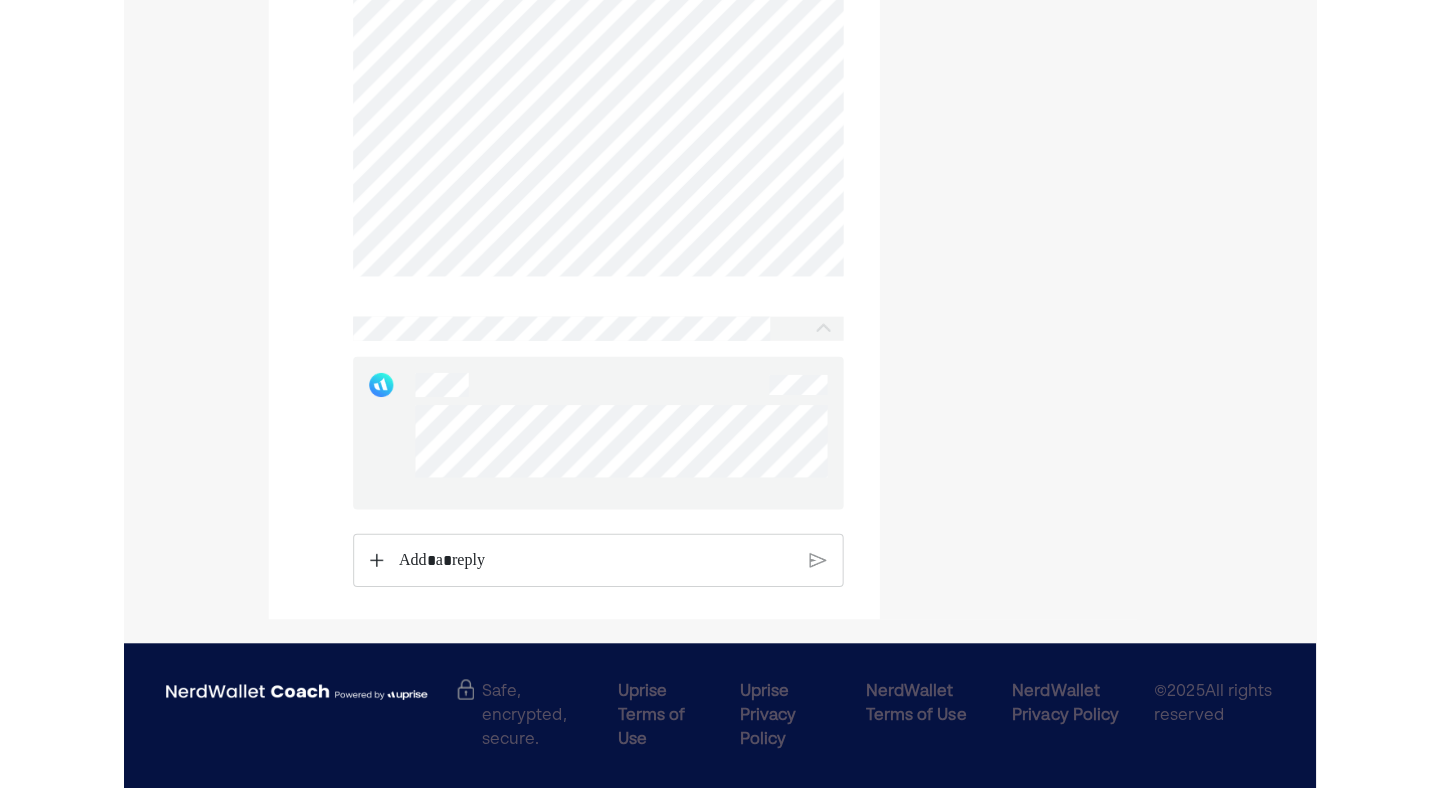 scroll, scrollTop: 3065, scrollLeft: 0, axis: vertical 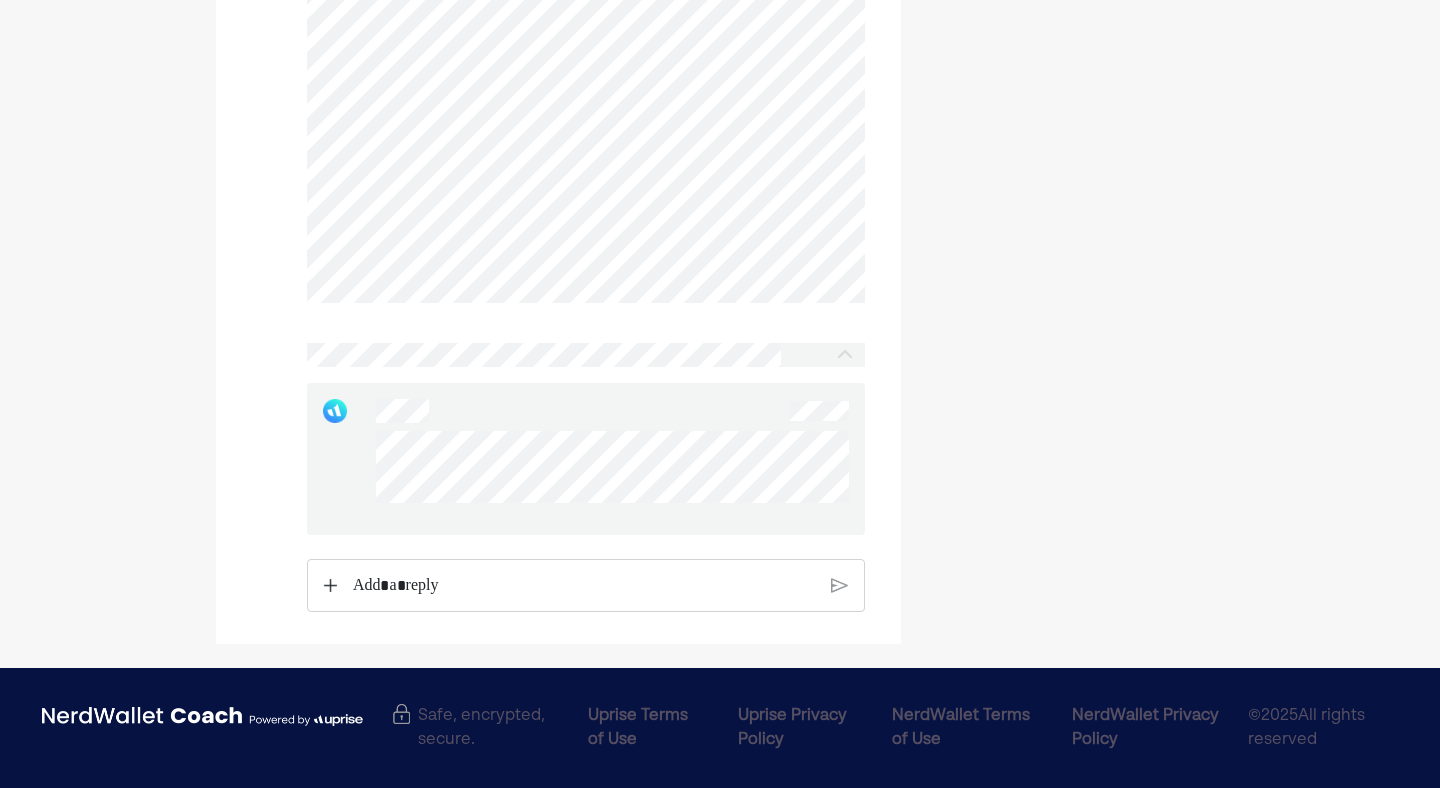 click at bounding box center [584, 586] 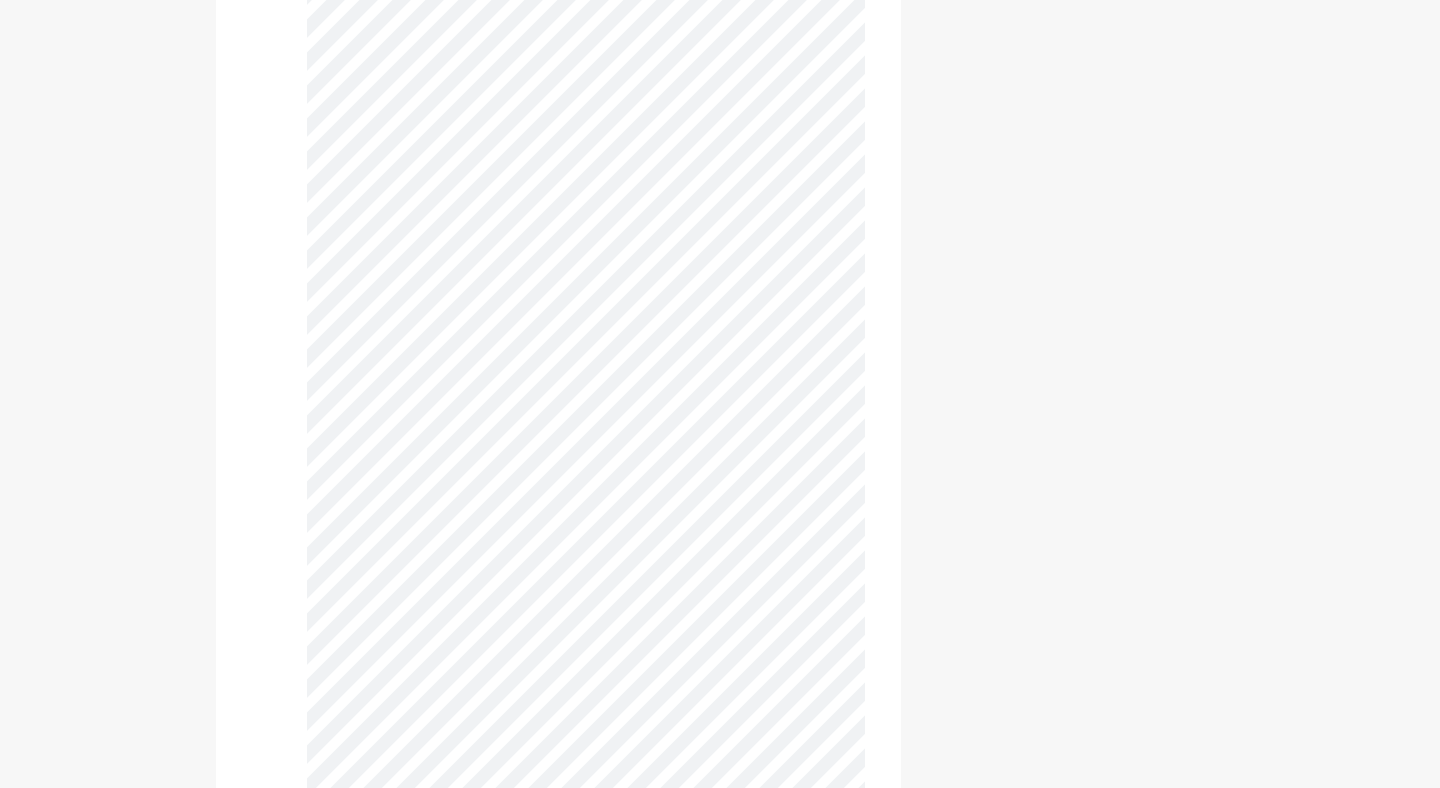 scroll, scrollTop: 2897, scrollLeft: 0, axis: vertical 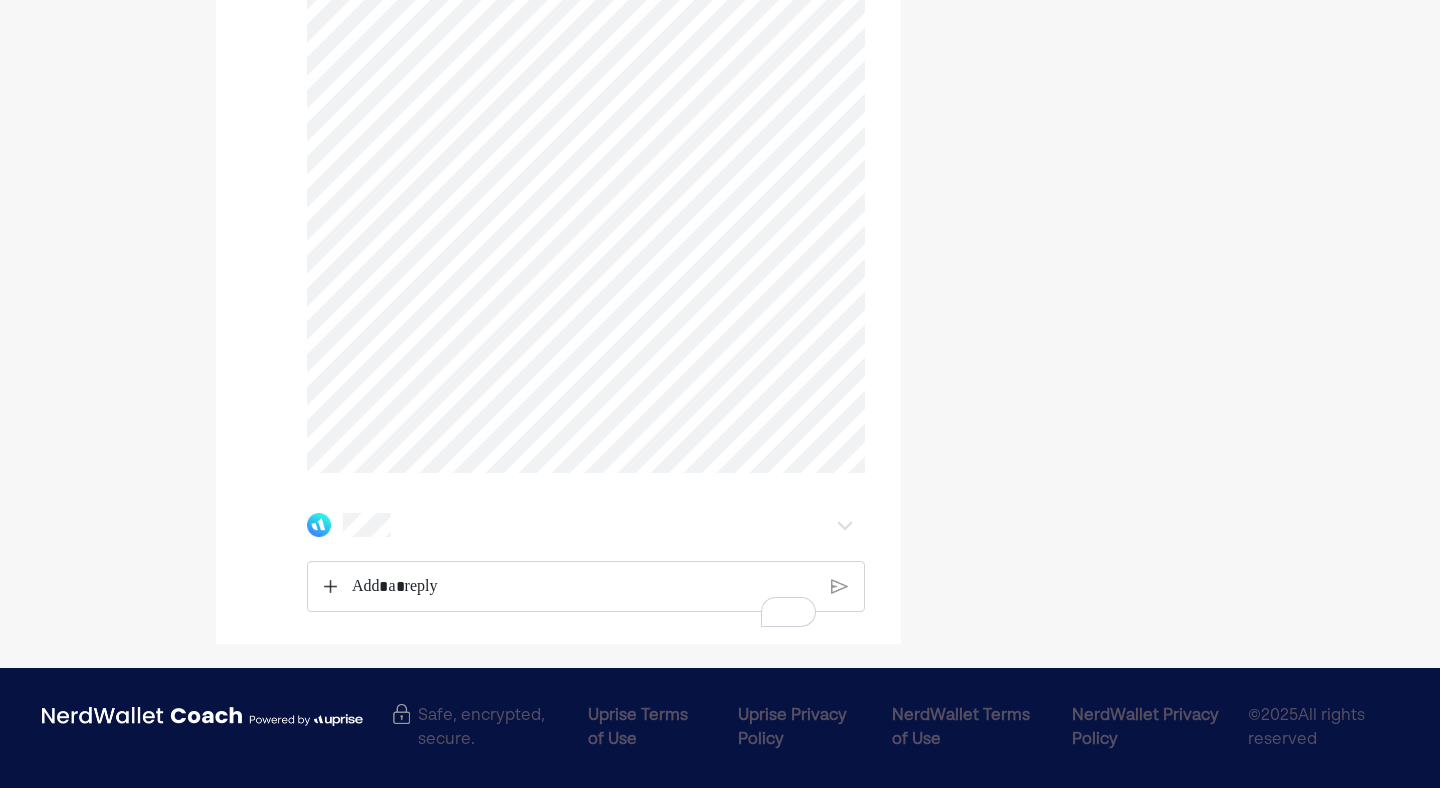click at bounding box center [583, 587] 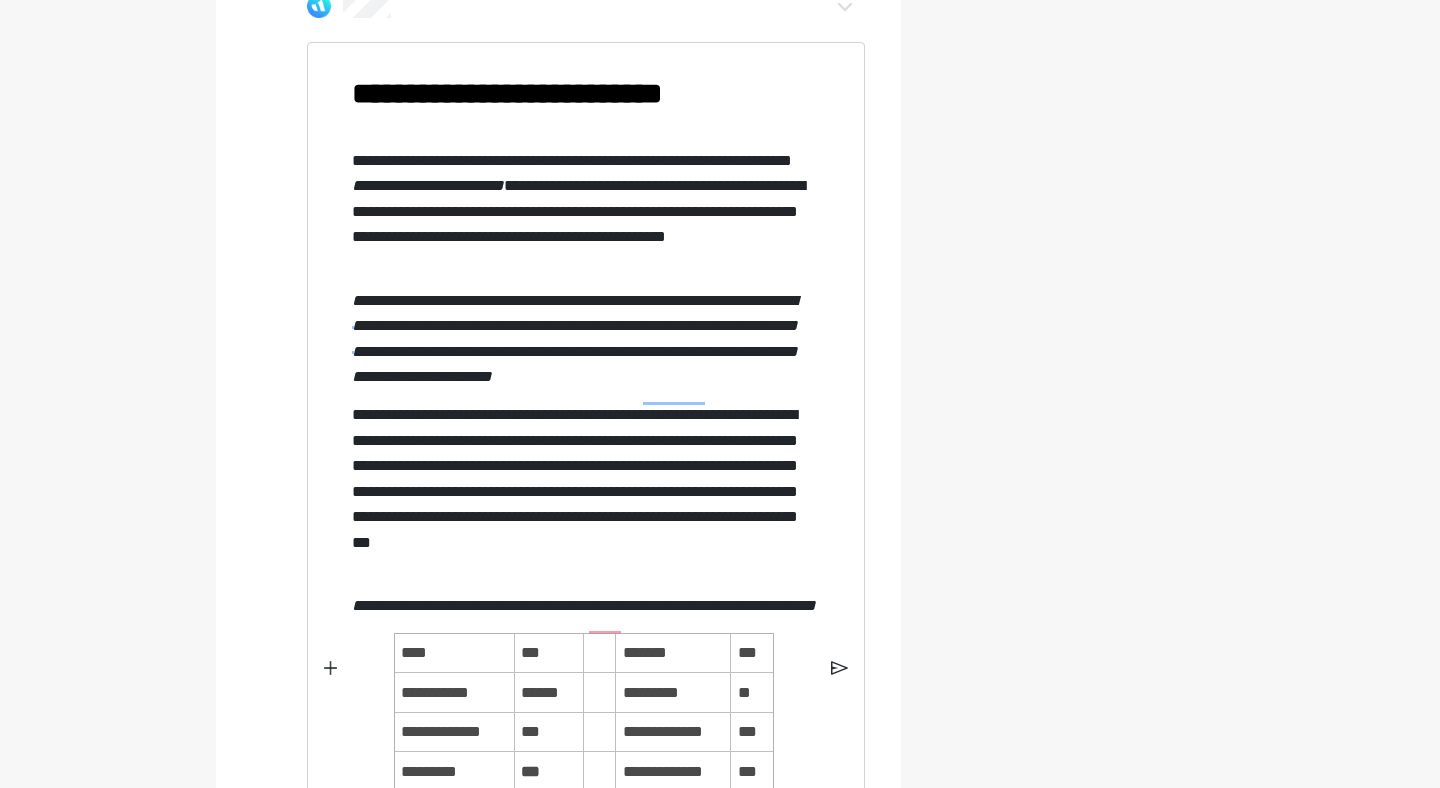 scroll, scrollTop: 3302, scrollLeft: 0, axis: vertical 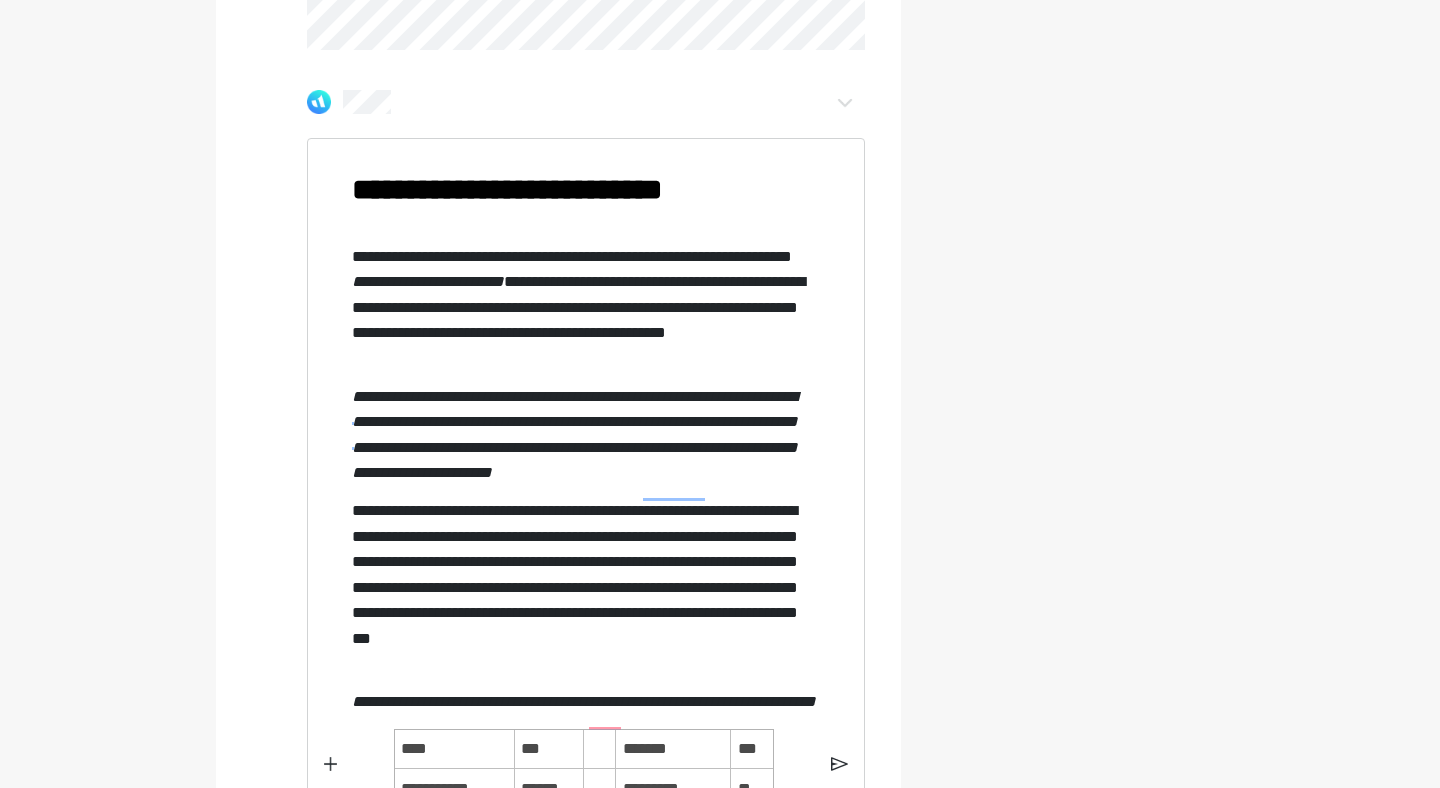 click on "**********" at bounding box center (583, 749) 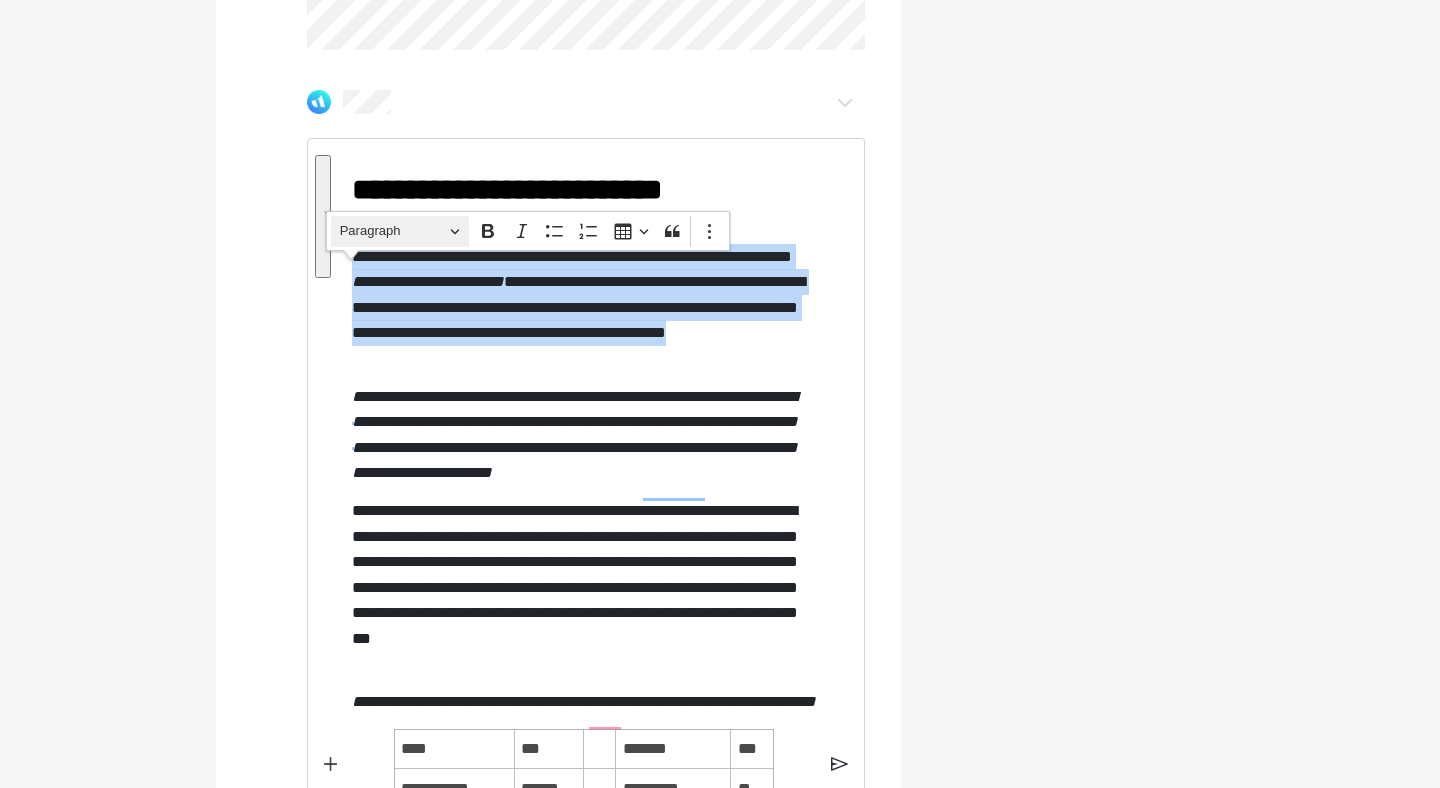 drag, startPoint x: 665, startPoint y: 373, endPoint x: 343, endPoint y: 239, distance: 348.76926 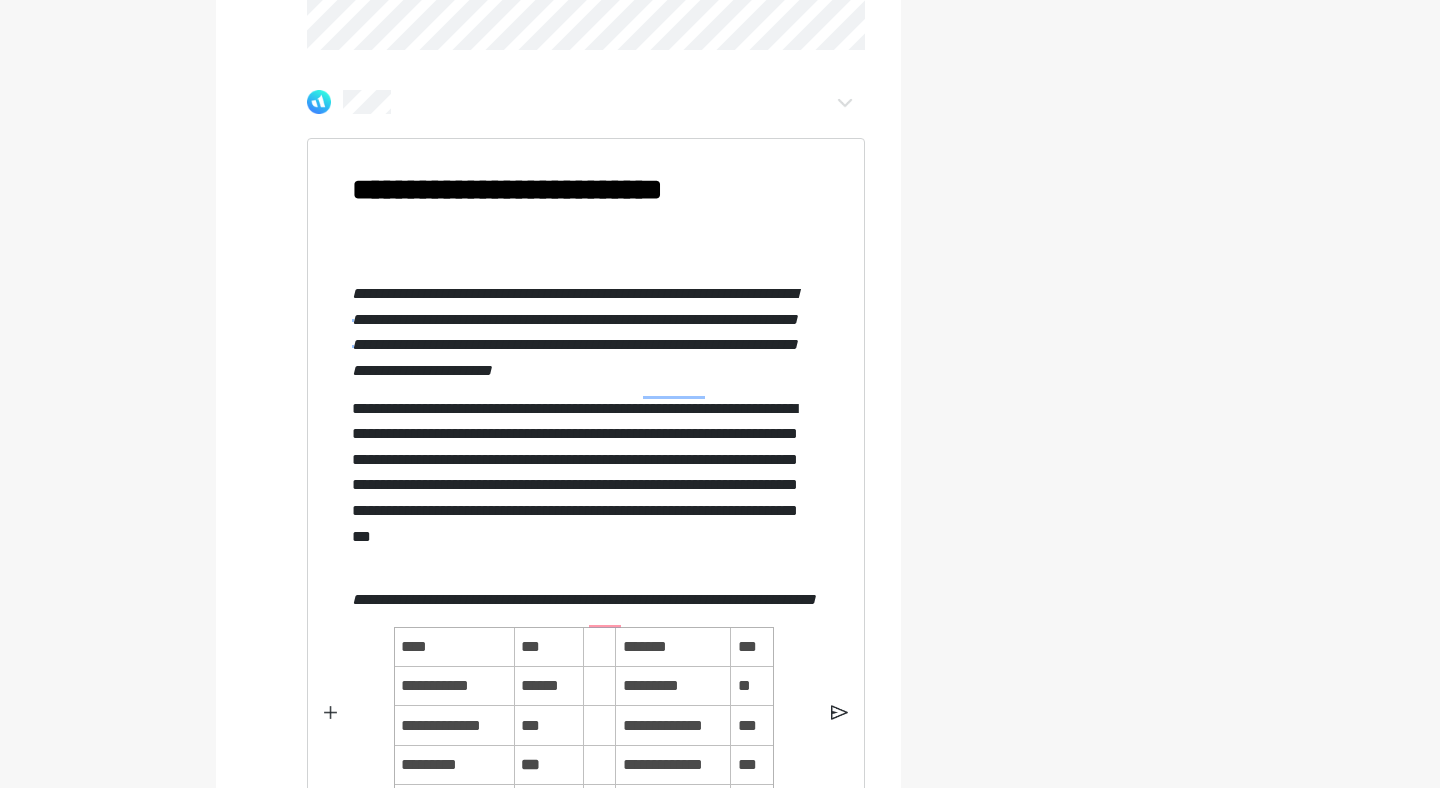 click on "**********" at bounding box center (583, 698) 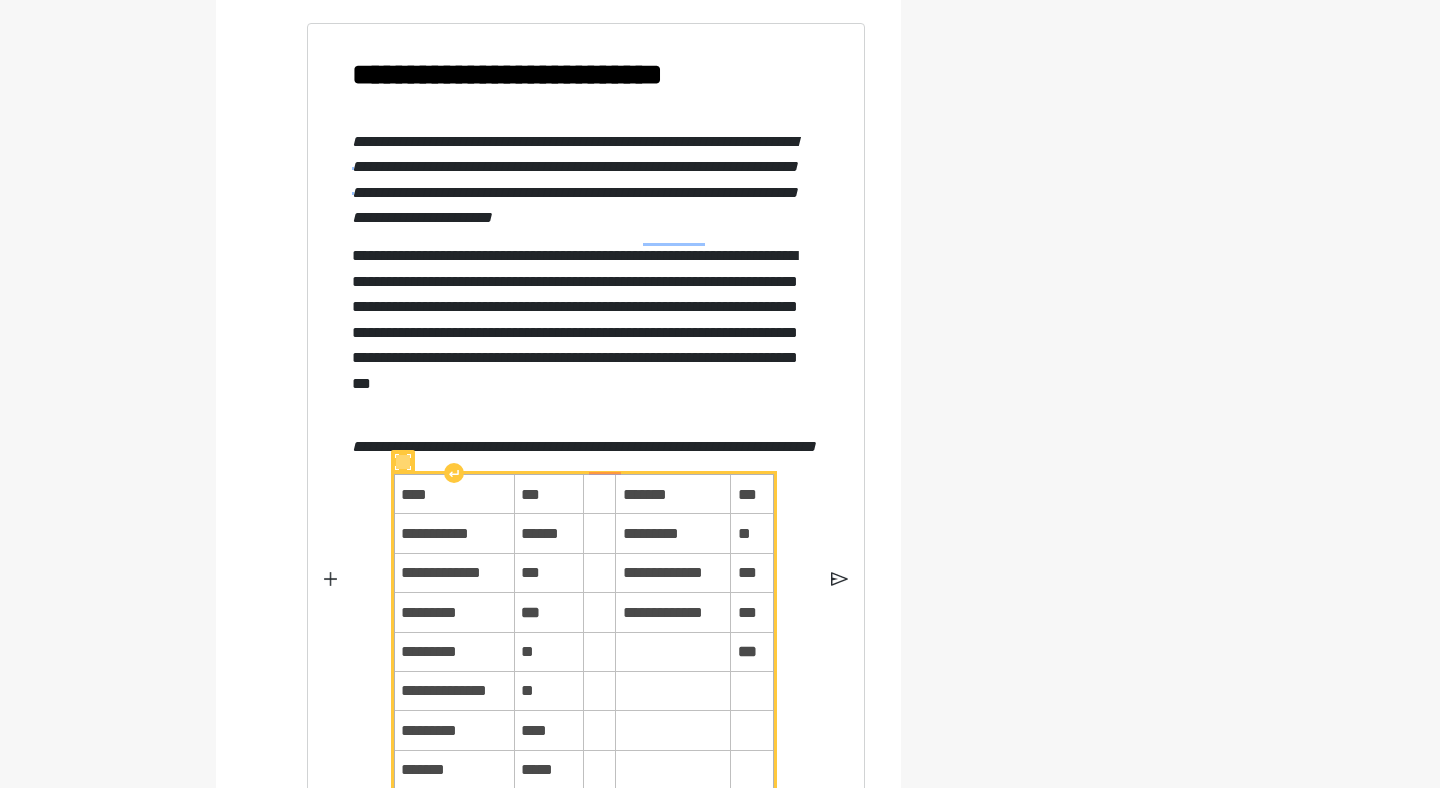 scroll, scrollTop: 3232, scrollLeft: 0, axis: vertical 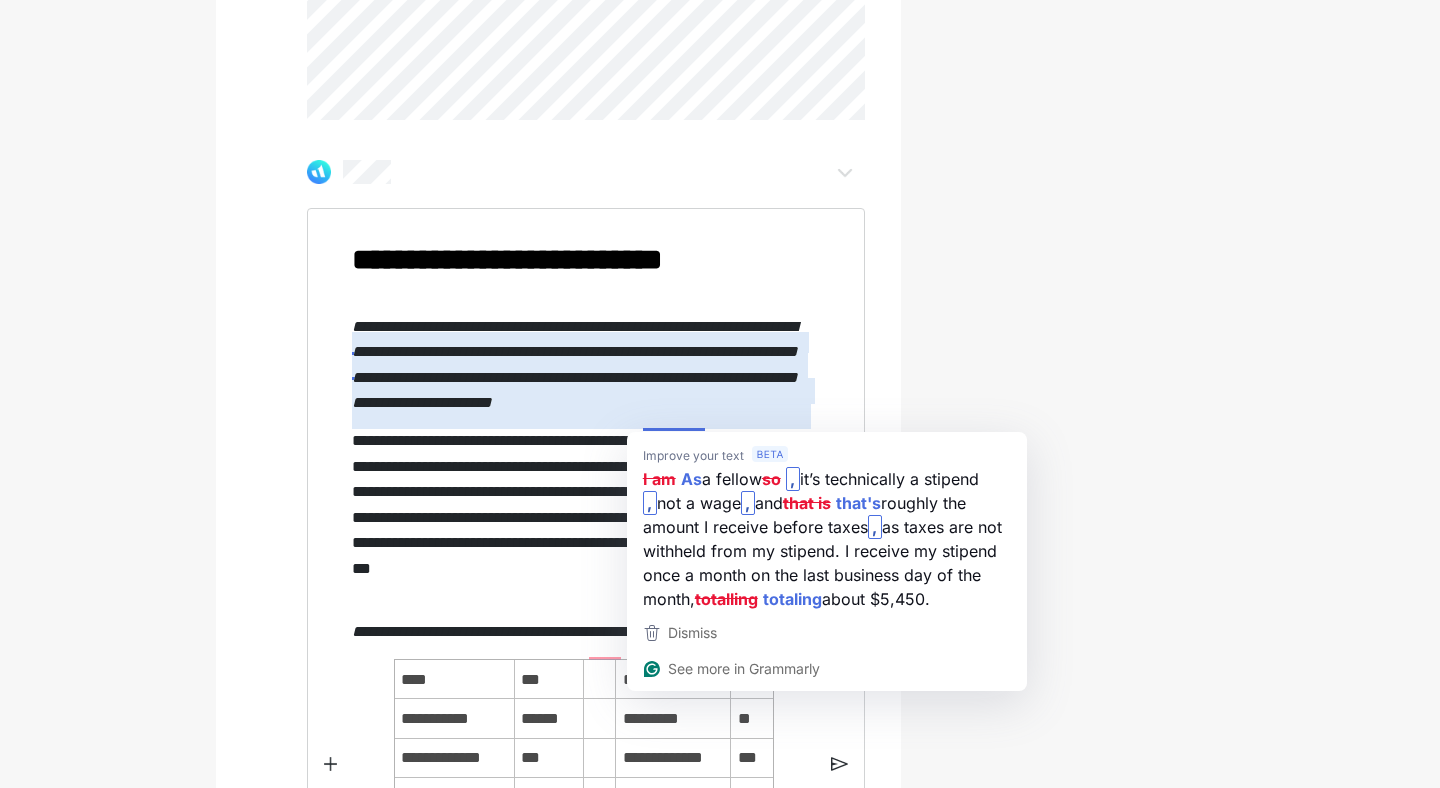click on "**********" at bounding box center [575, 365] 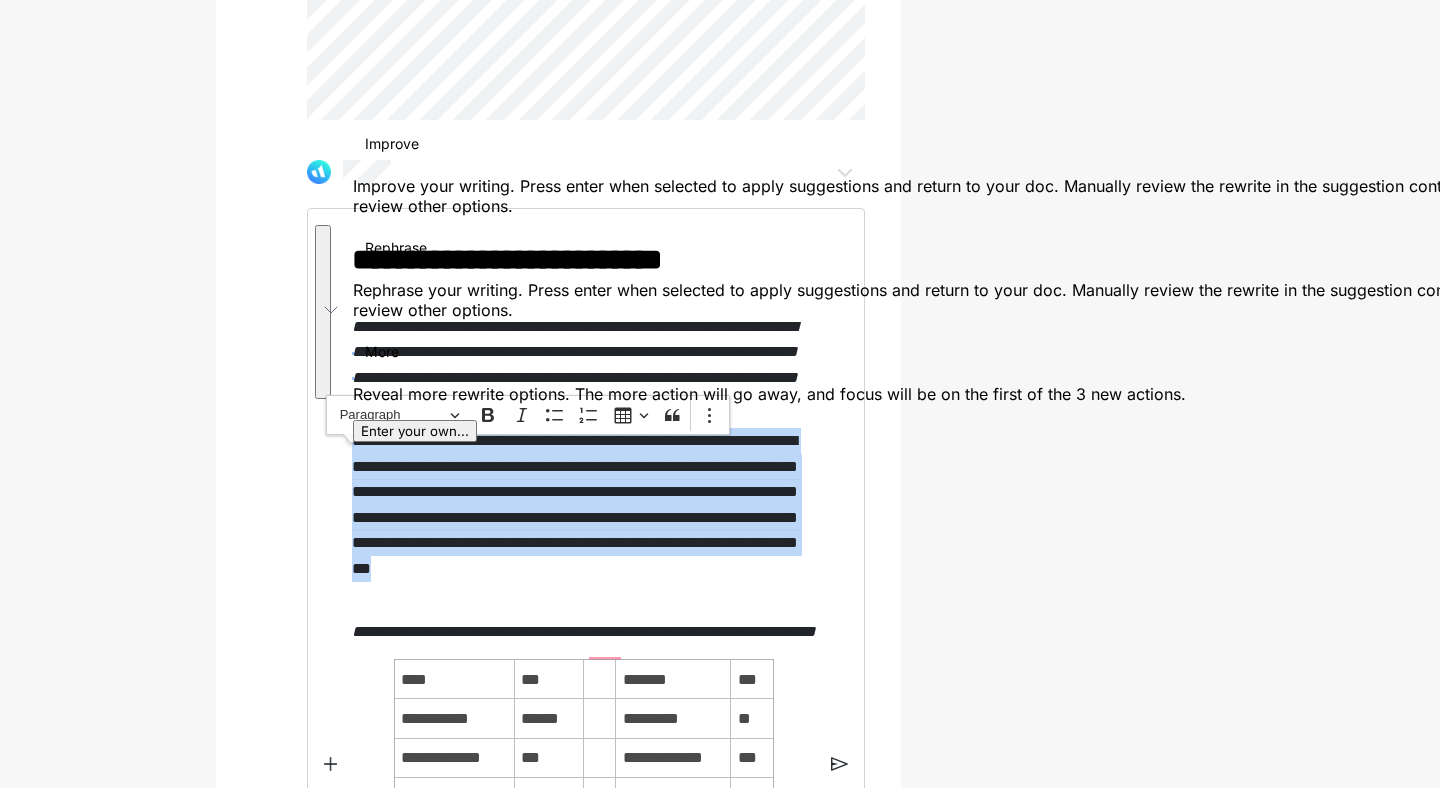 drag, startPoint x: 644, startPoint y: 608, endPoint x: 344, endPoint y: 458, distance: 335.4102 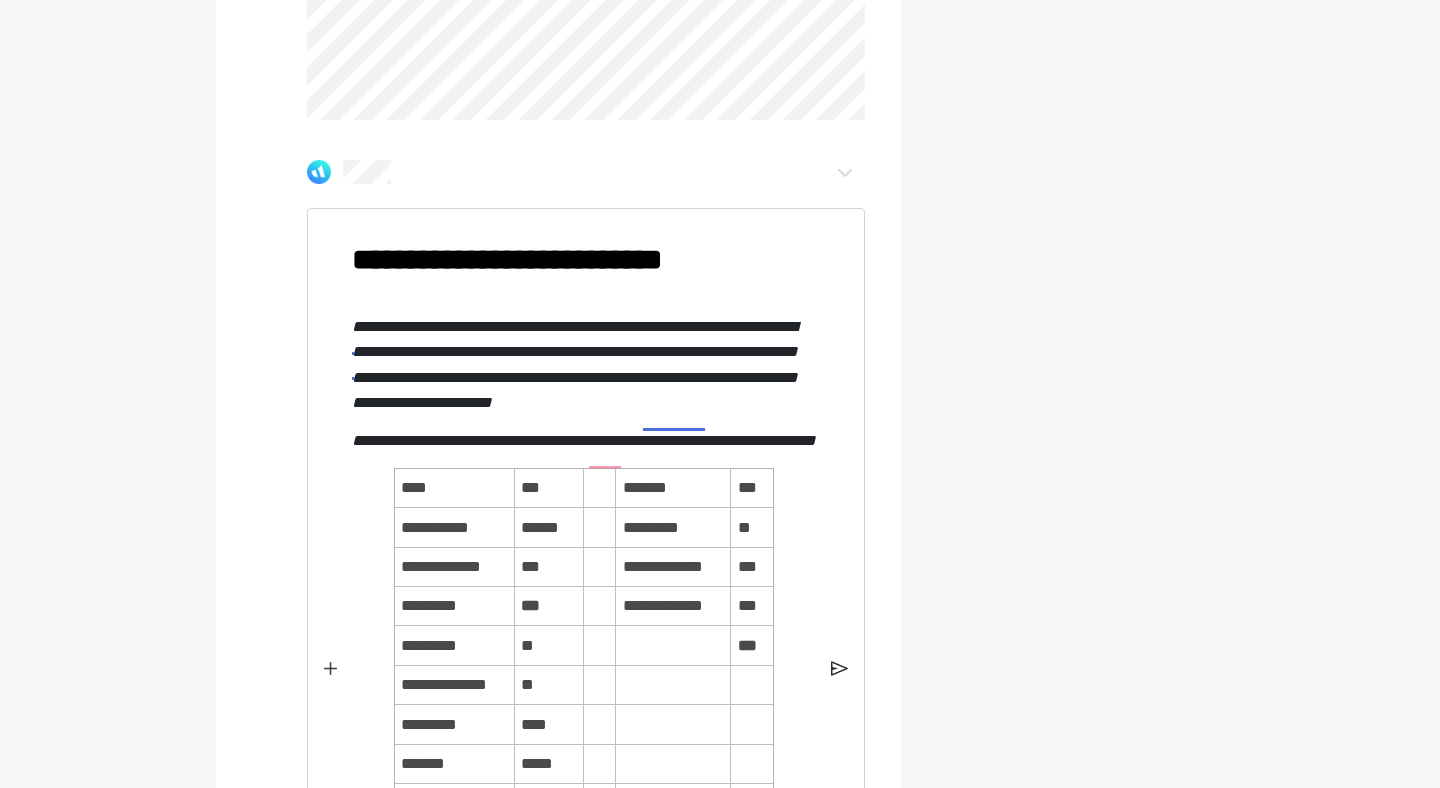 click on "**********" at bounding box center (575, 365) 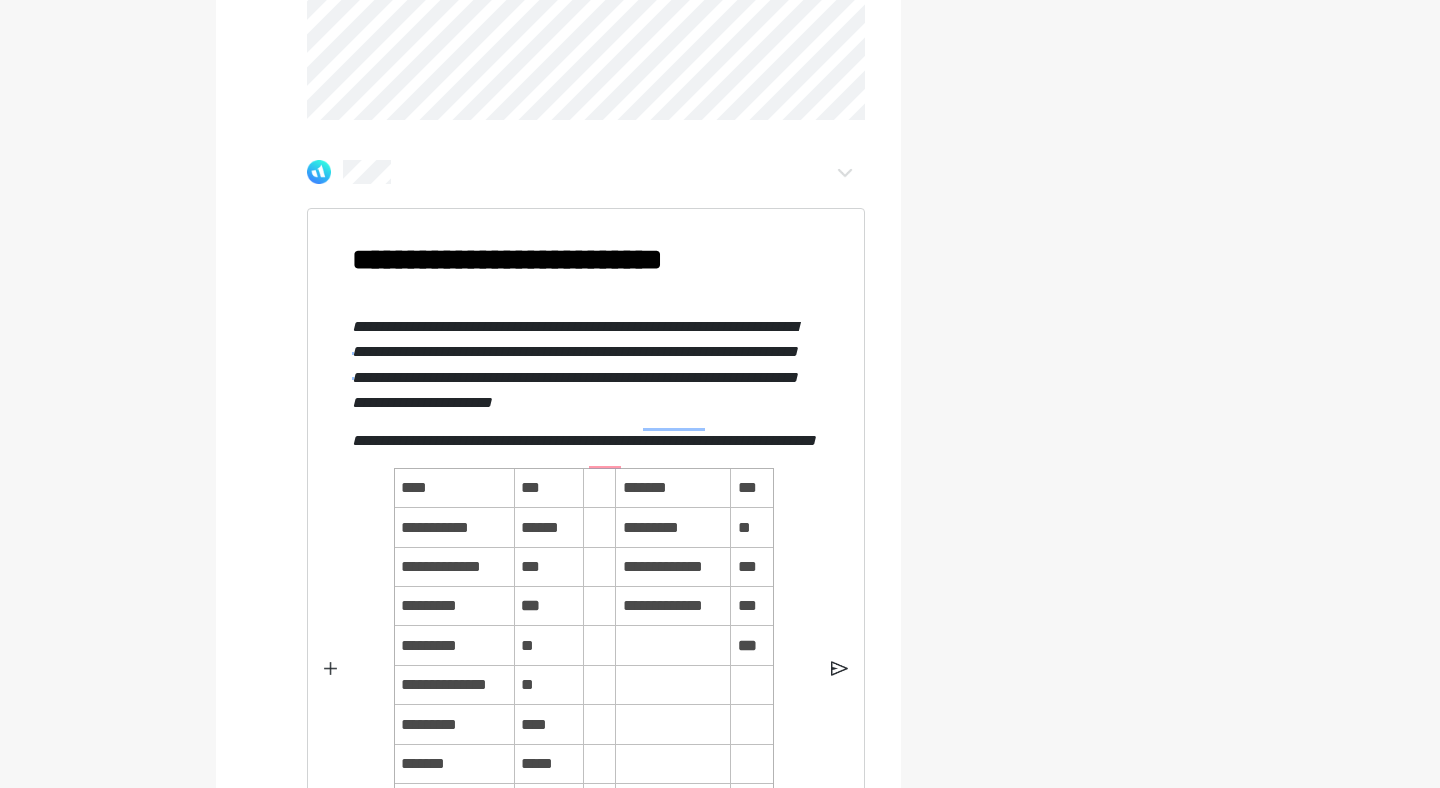 click on "**********" at bounding box center [583, 653] 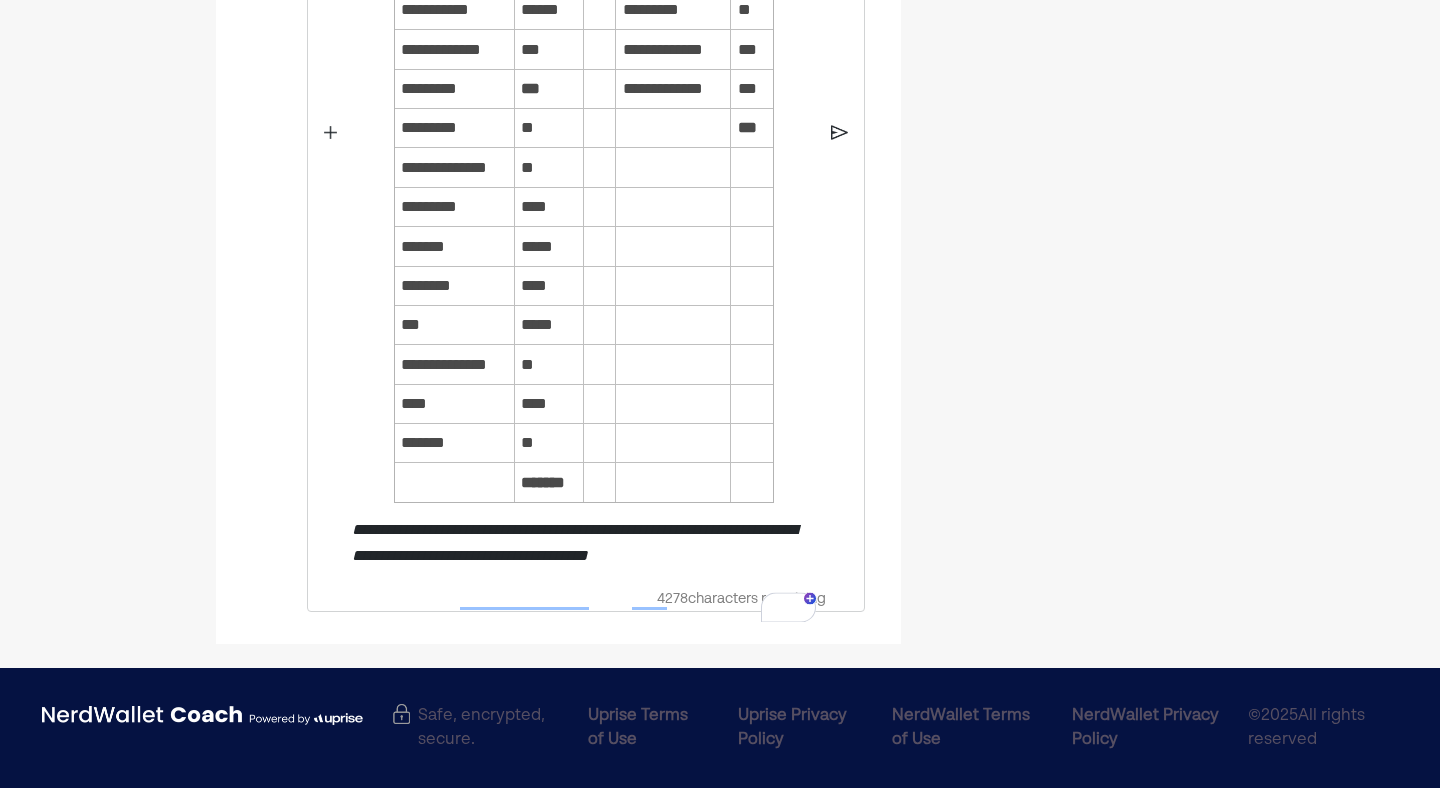 scroll, scrollTop: 3828, scrollLeft: 0, axis: vertical 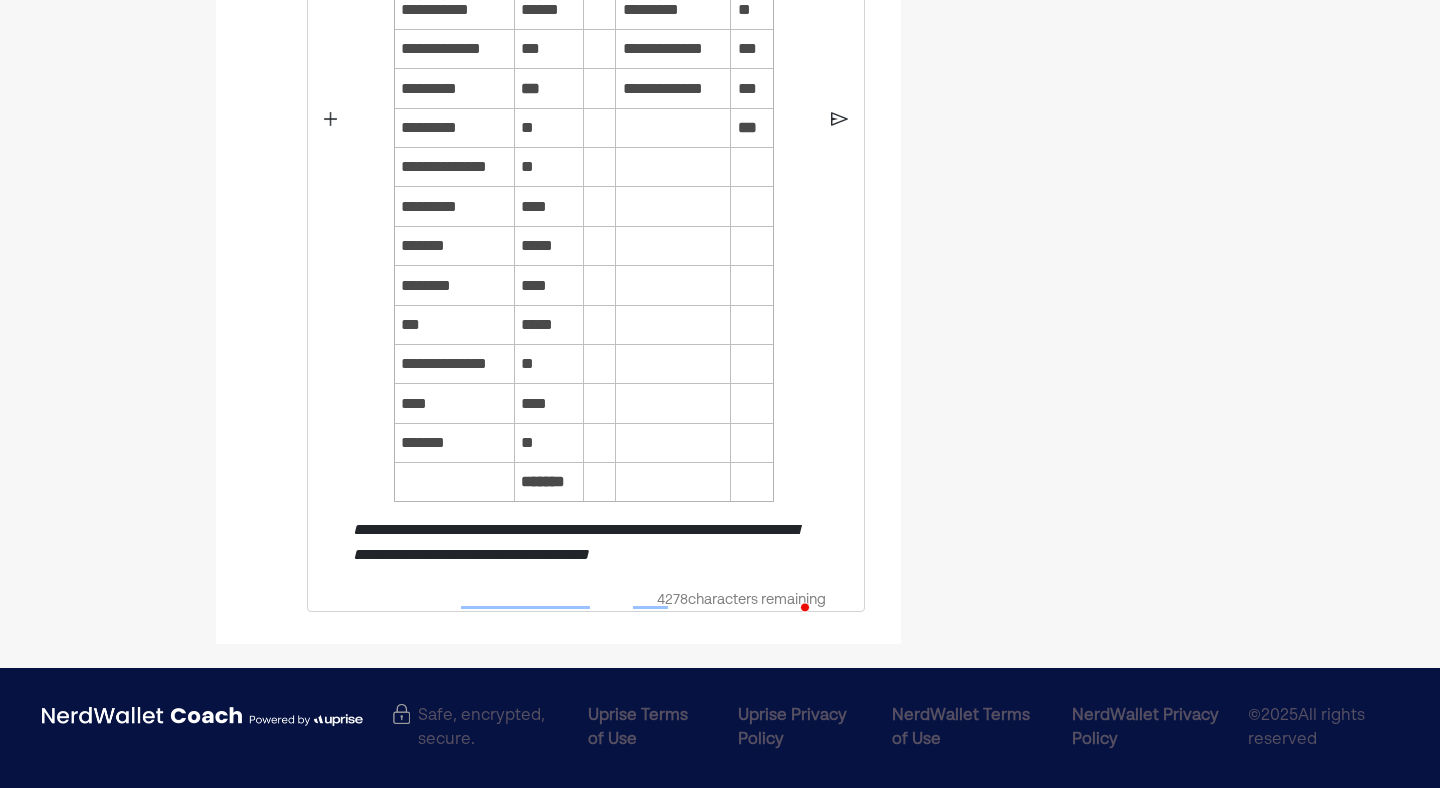 click at bounding box center (839, 119) 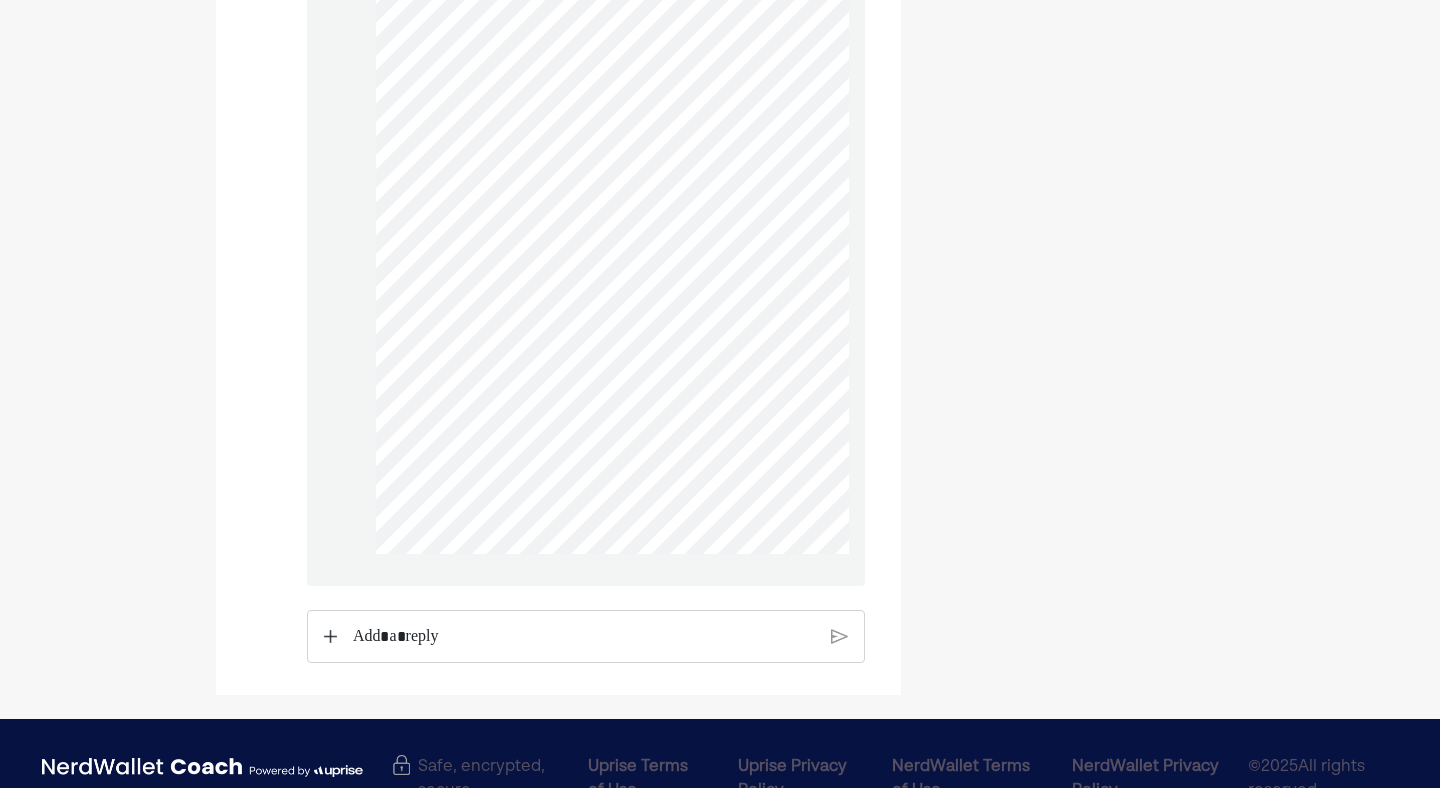 scroll, scrollTop: 3939, scrollLeft: 0, axis: vertical 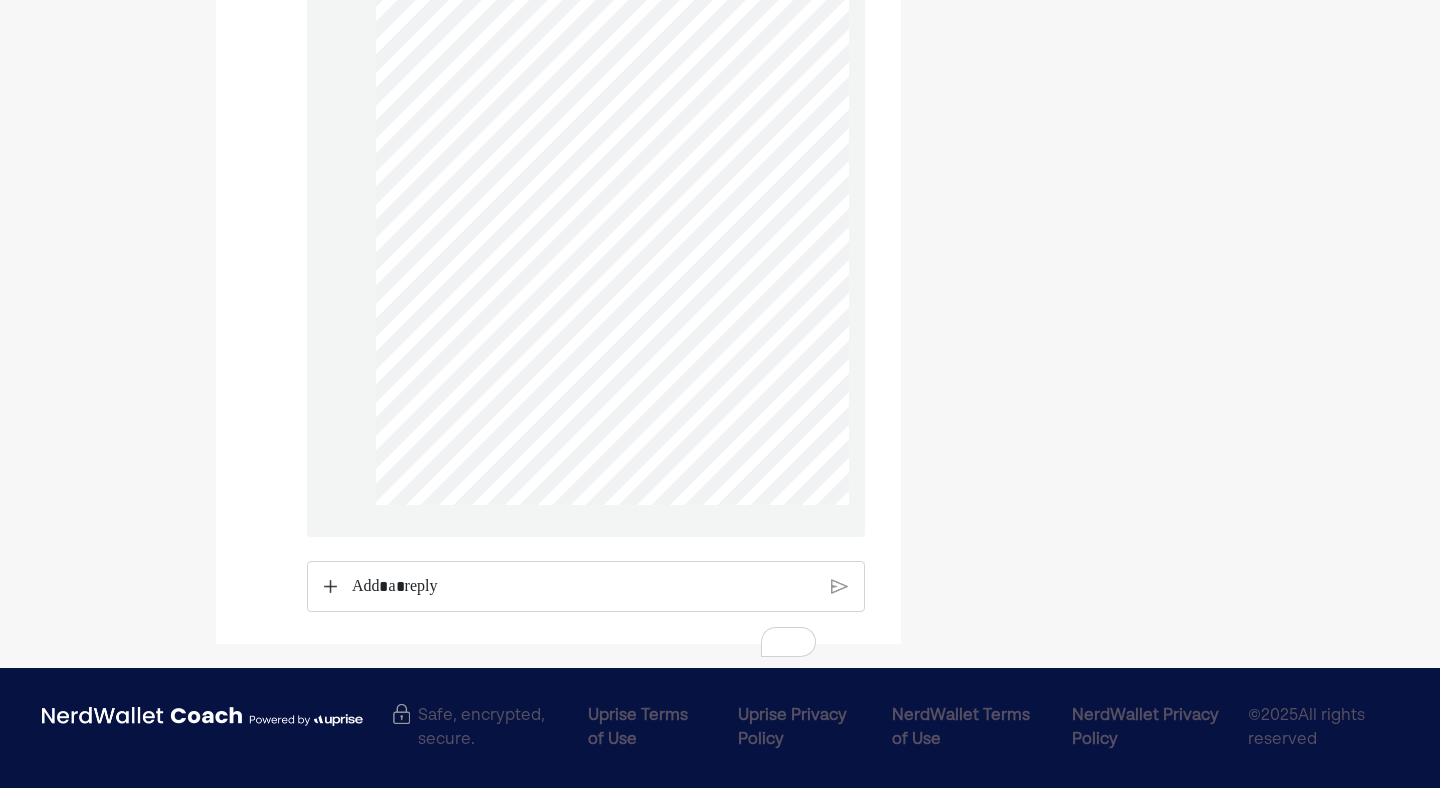 click at bounding box center (584, 587) 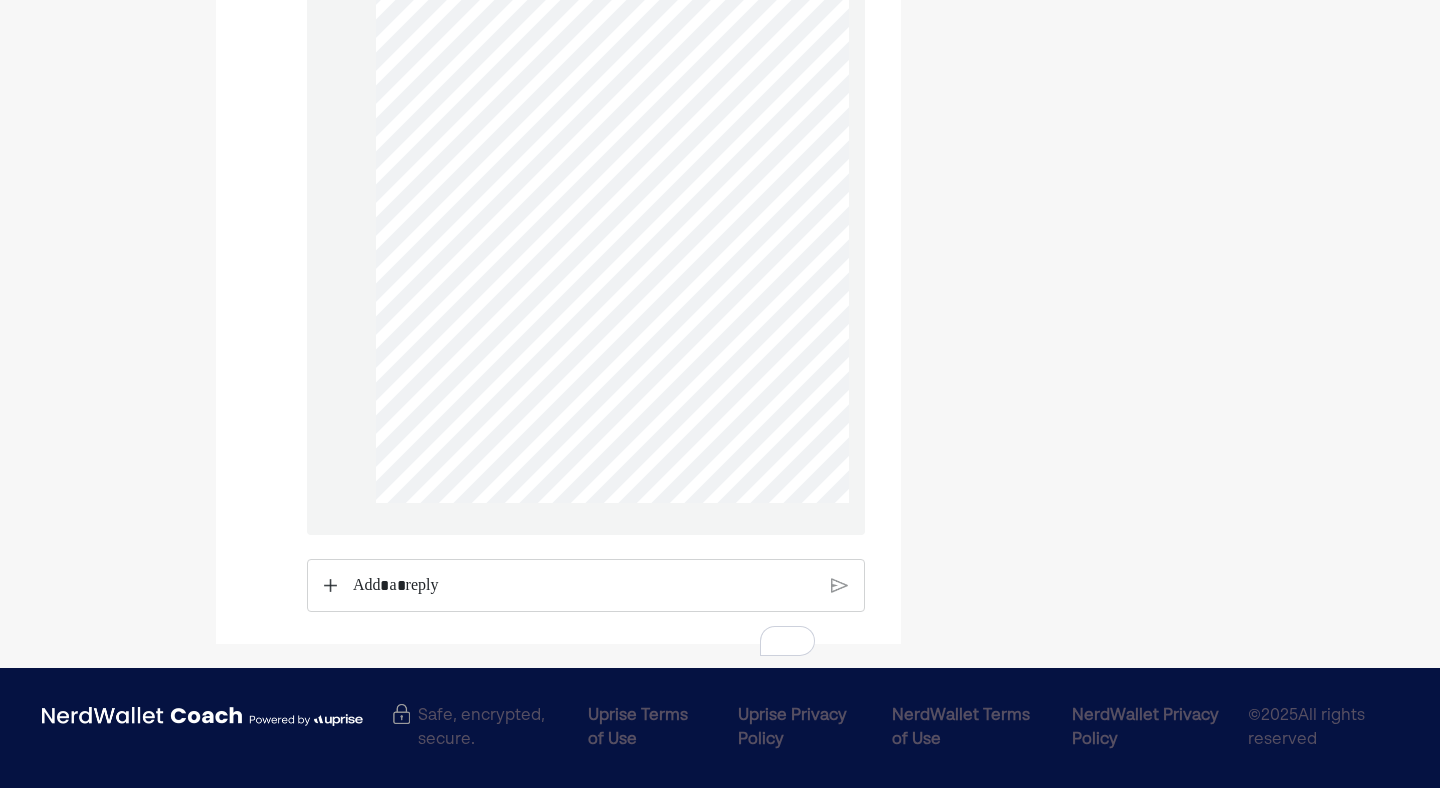 scroll, scrollTop: 3921, scrollLeft: 0, axis: vertical 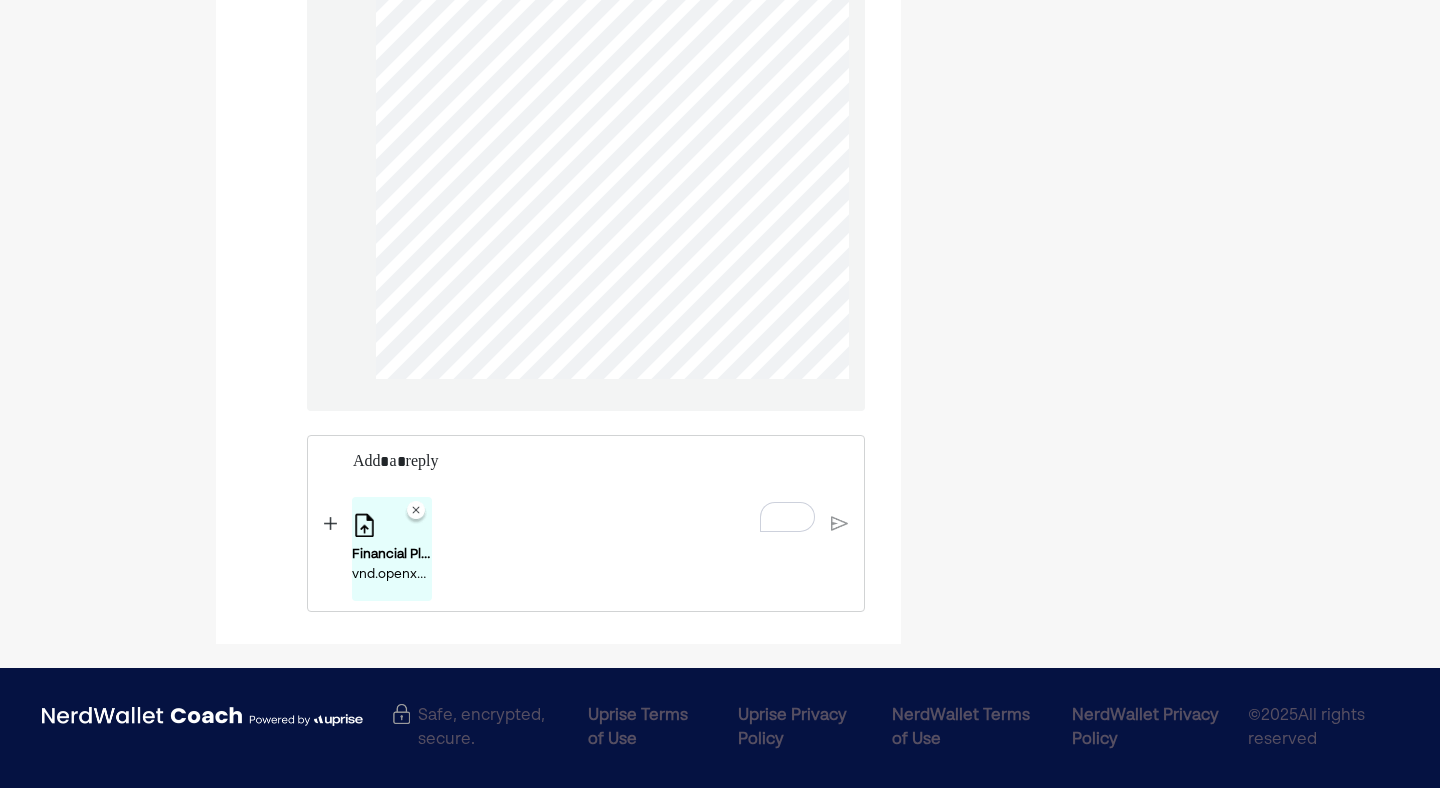 click at bounding box center (839, 523) 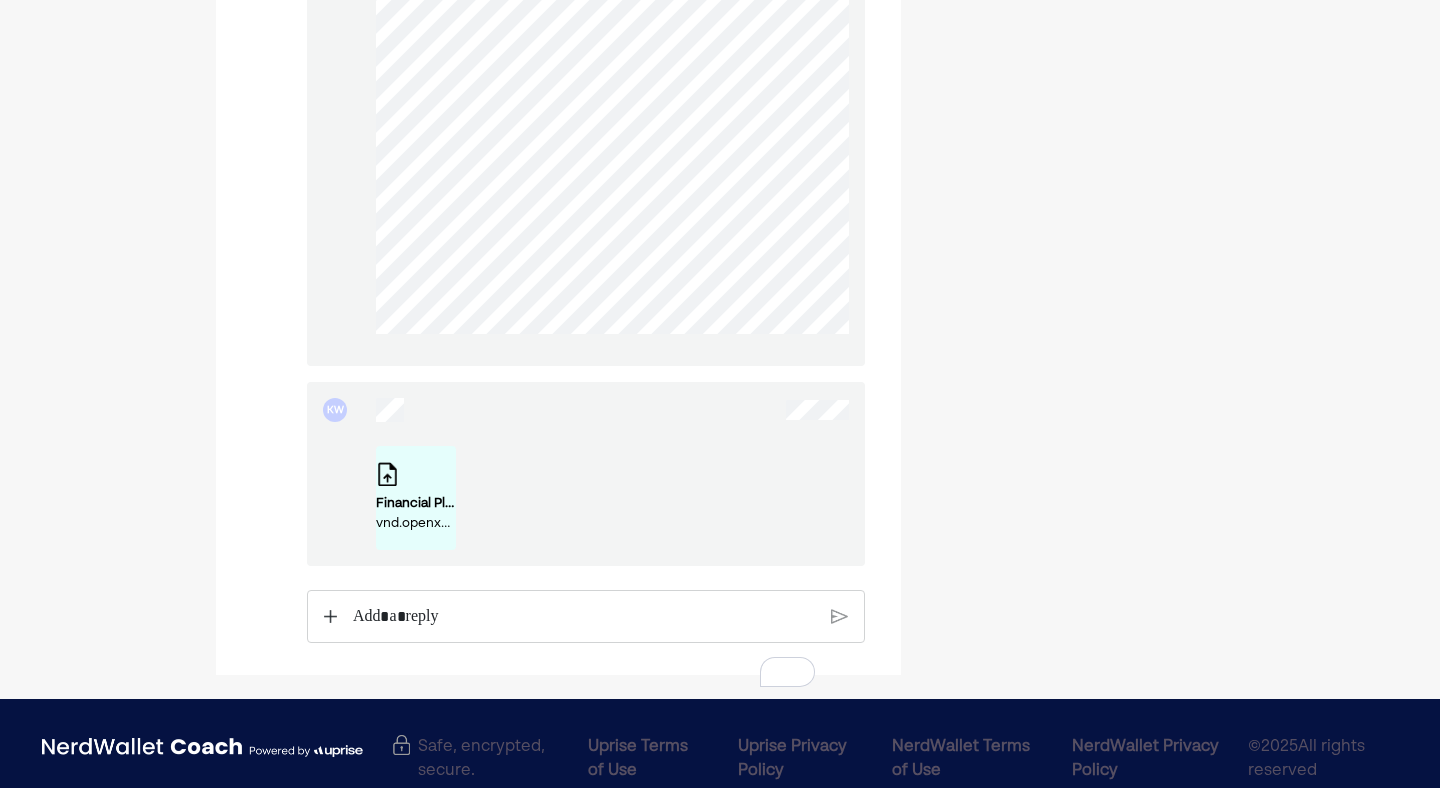 scroll, scrollTop: 4139, scrollLeft: 0, axis: vertical 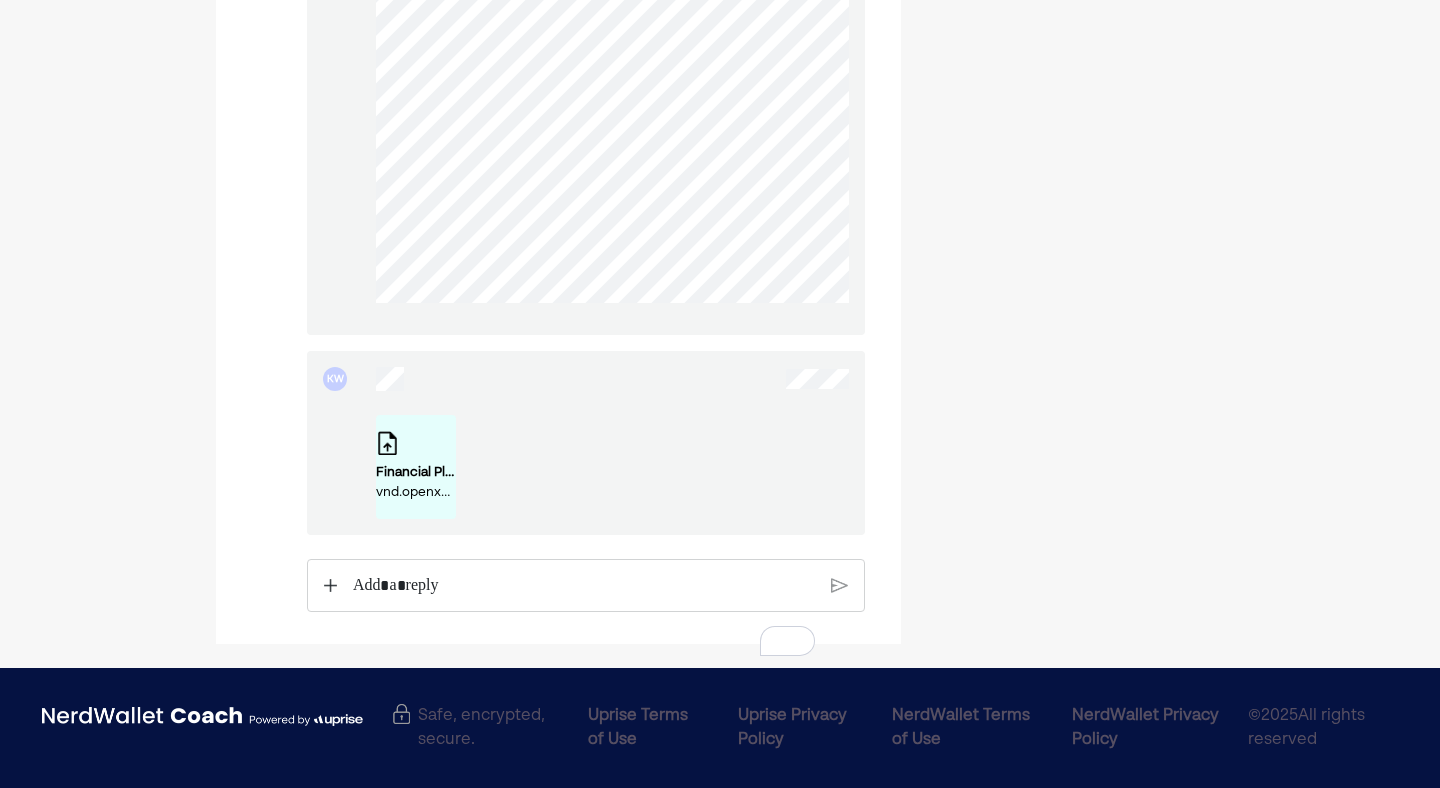 click at bounding box center (584, 586) 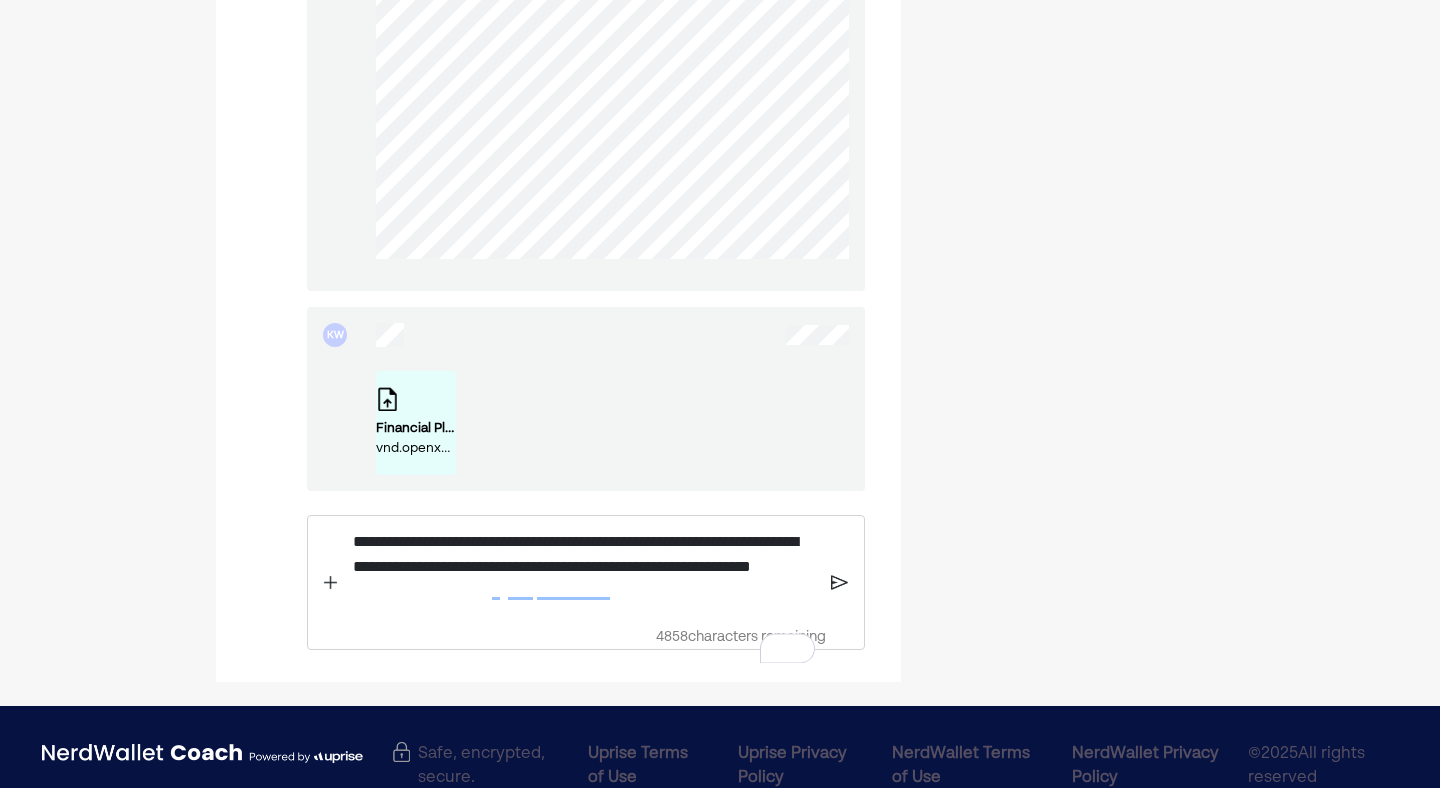 click at bounding box center [839, 582] 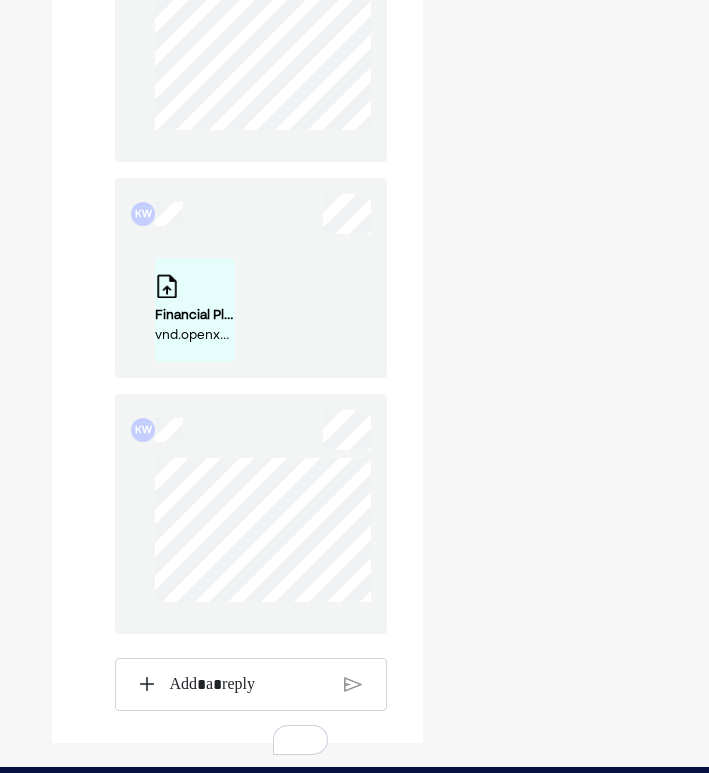 scroll, scrollTop: 7020, scrollLeft: 0, axis: vertical 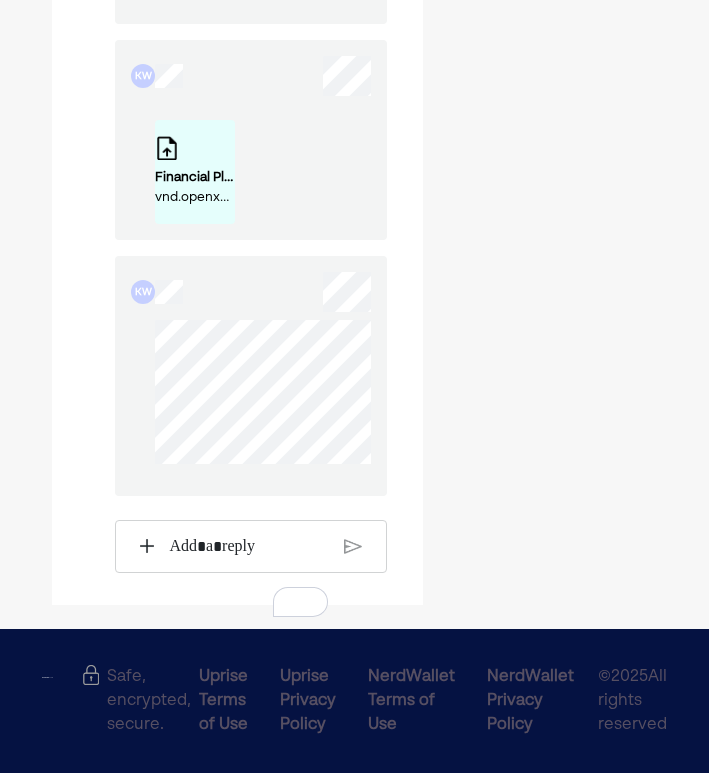 click on "Financial Planning Questions.docx vnd.openxmlformats-officedocument.wordprocessingml.document" at bounding box center [195, 172] 